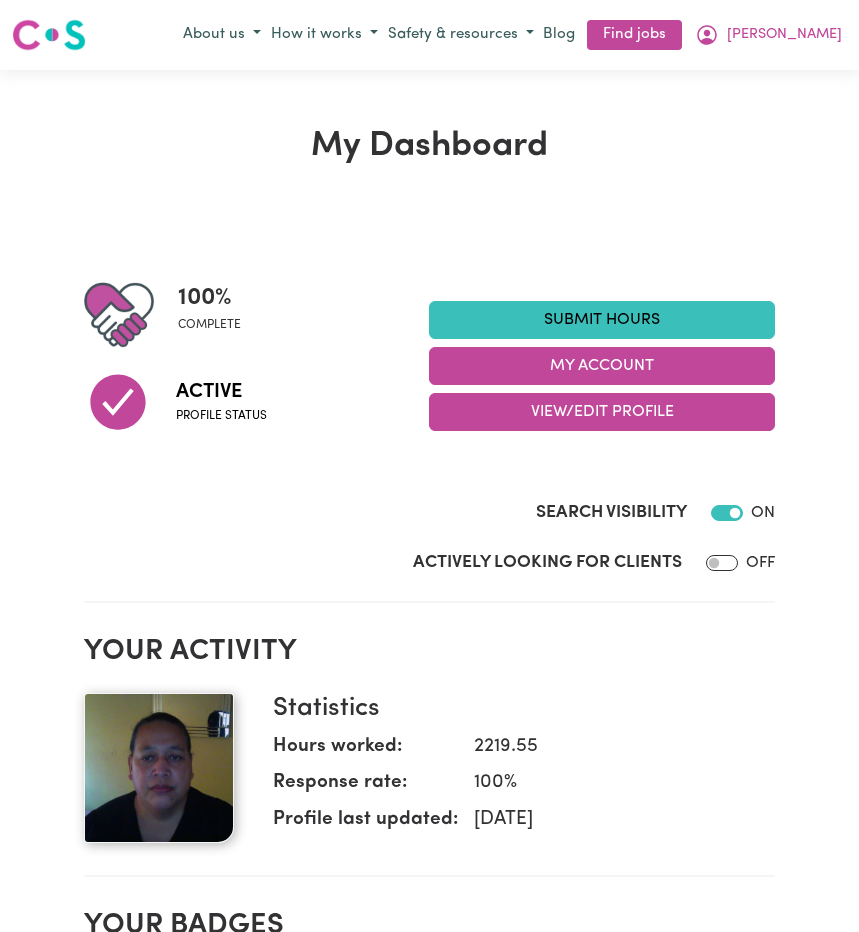 scroll, scrollTop: 0, scrollLeft: 0, axis: both 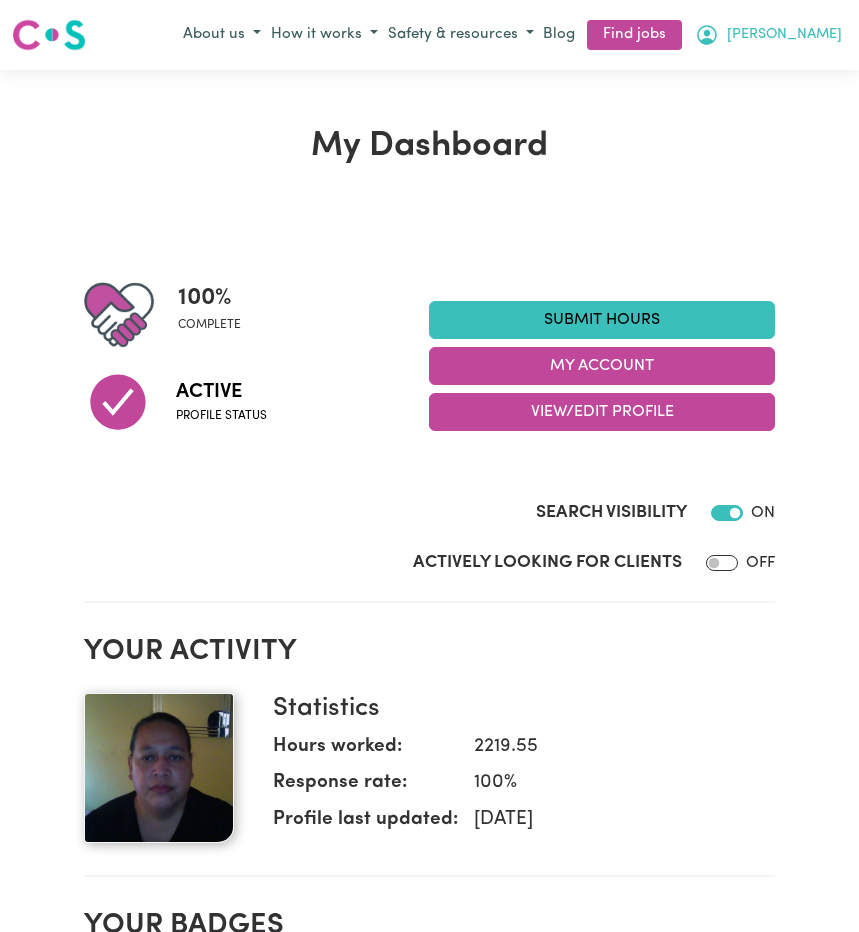 click on "[PERSON_NAME]" at bounding box center (768, 35) 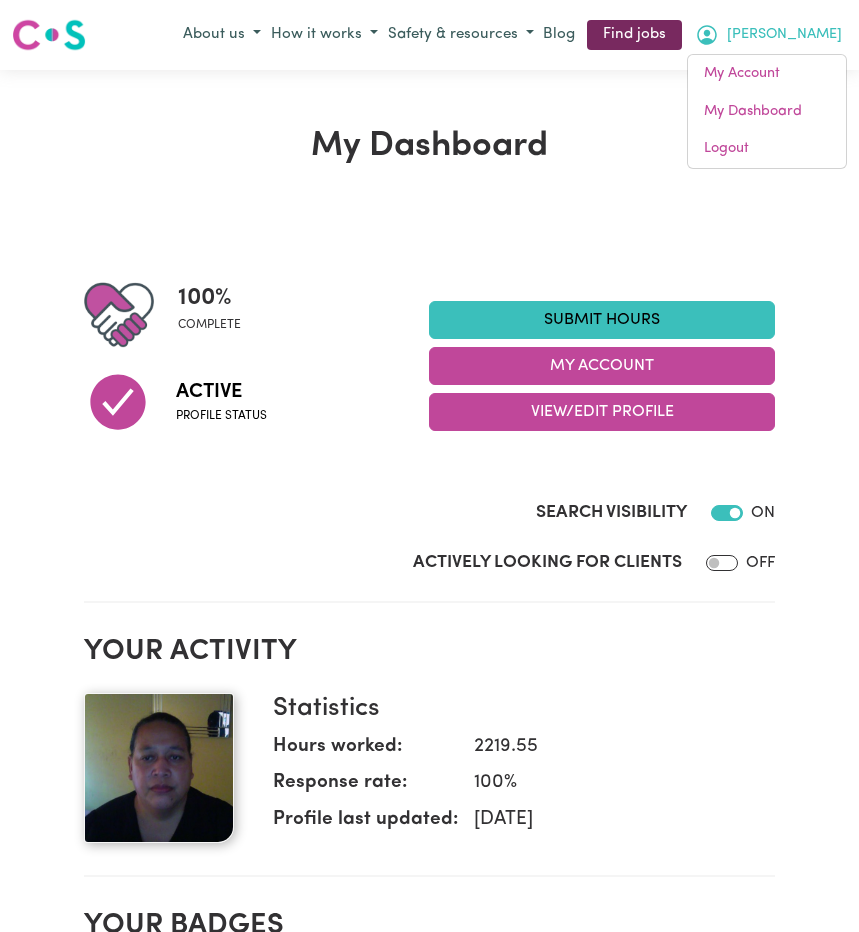 click on "Find jobs" at bounding box center [634, 35] 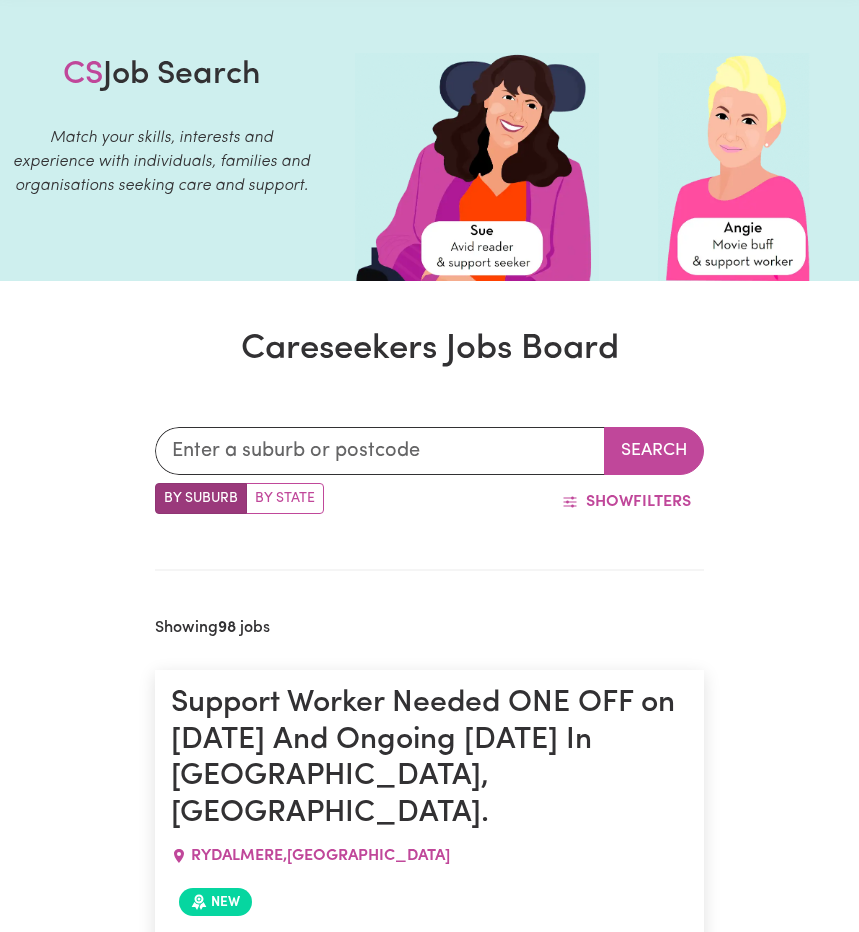 scroll, scrollTop: 0, scrollLeft: 0, axis: both 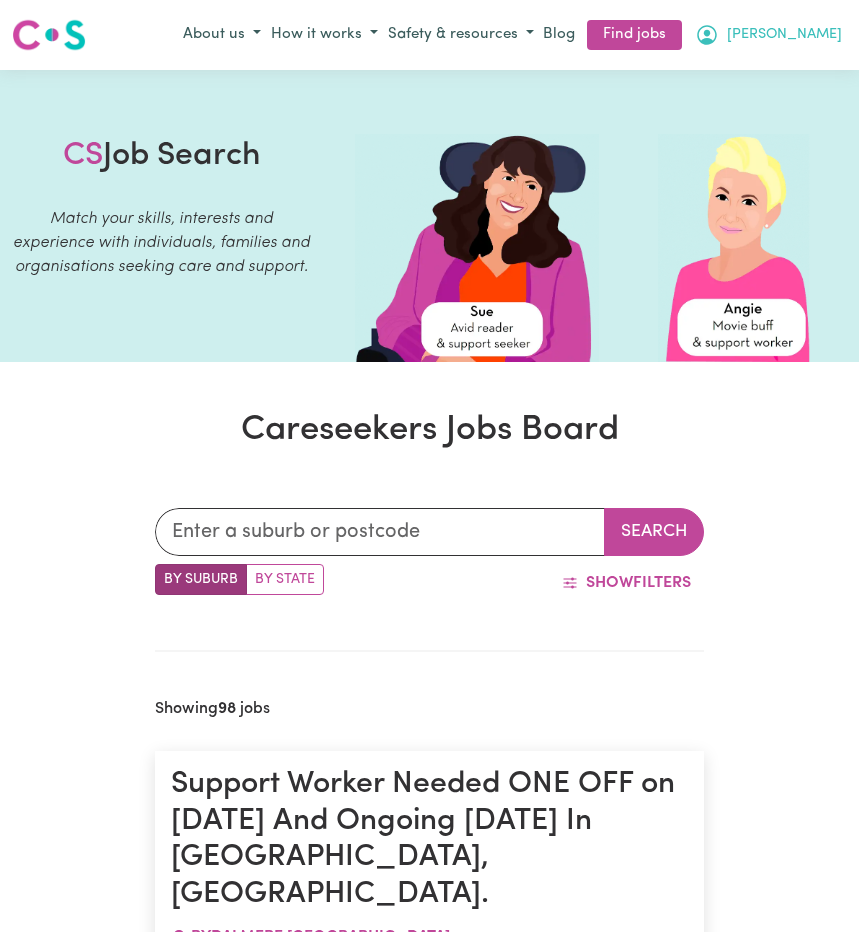 click on "[PERSON_NAME]" at bounding box center [768, 35] 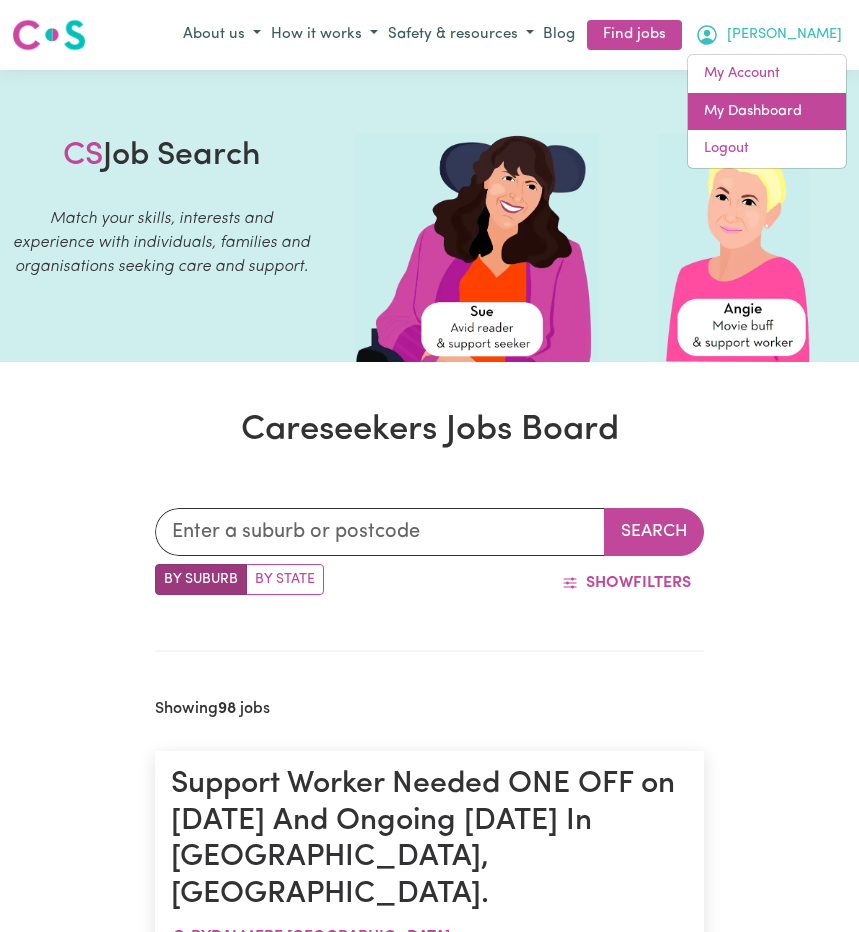 click on "My Dashboard" at bounding box center [767, 112] 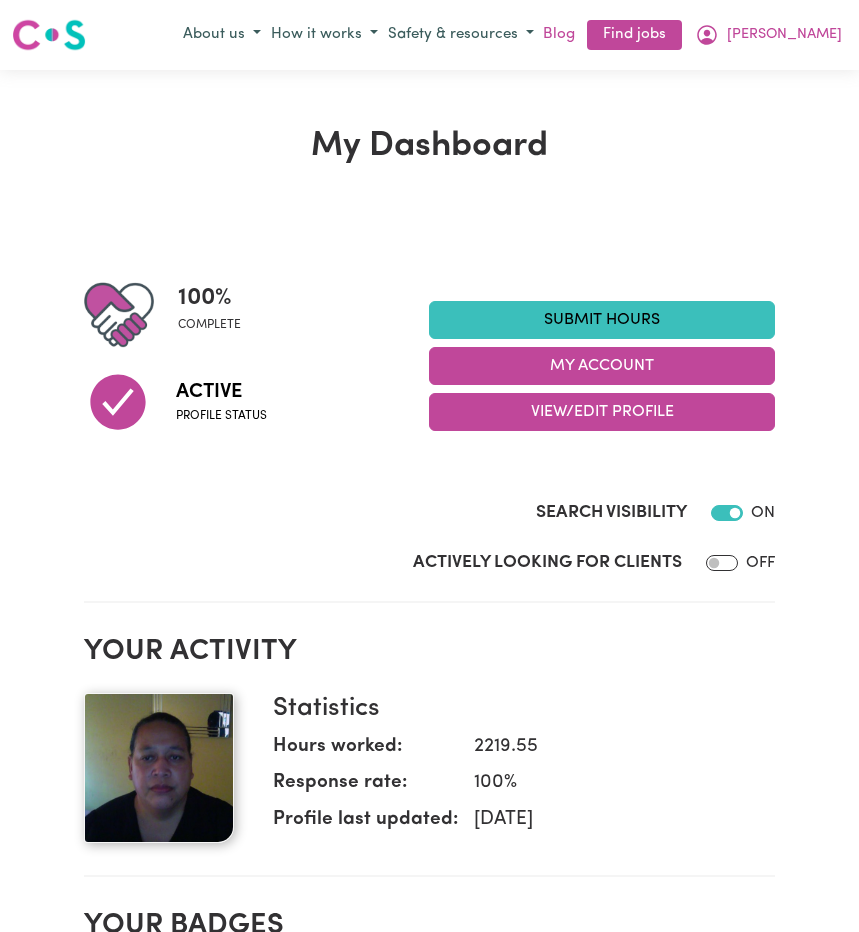 click on "Blog" at bounding box center [559, 35] 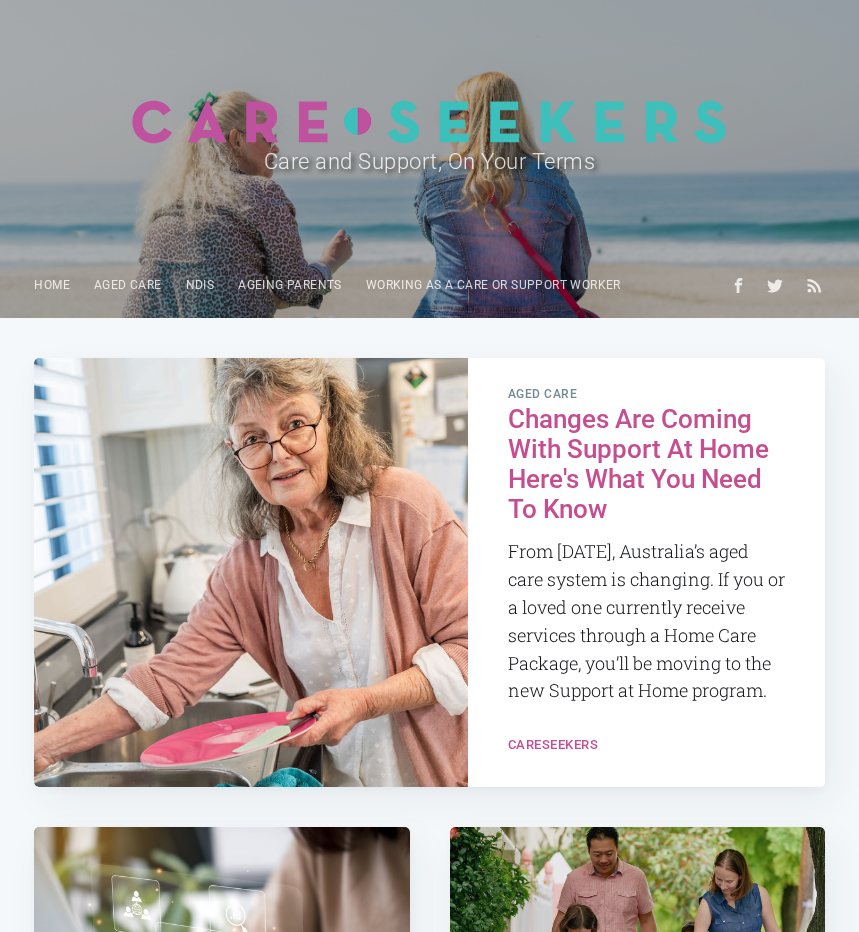 scroll, scrollTop: 0, scrollLeft: 0, axis: both 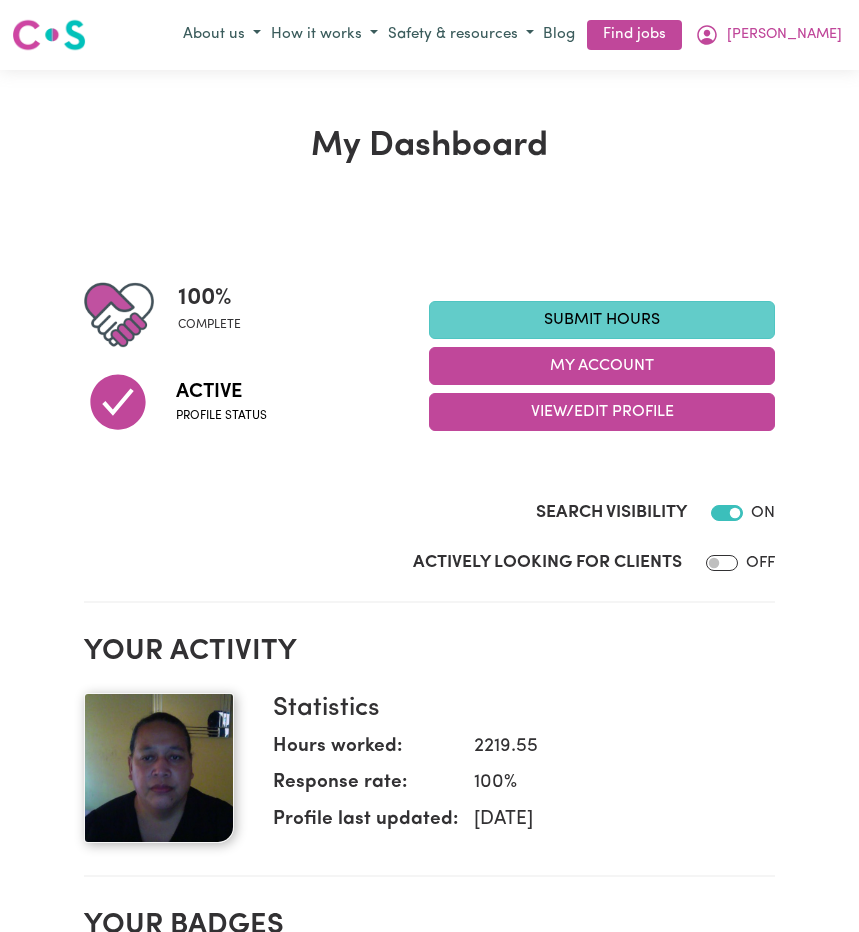 click on "Actively Looking for Clients OFF" at bounding box center (430, 559) 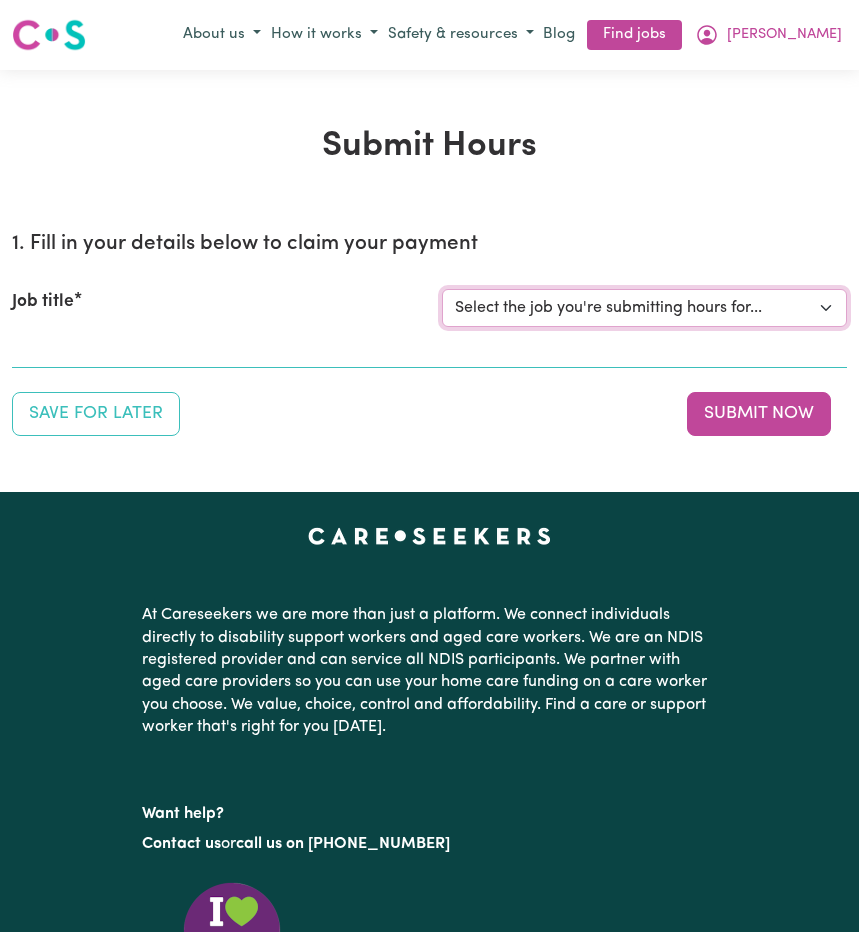 select on "14233" 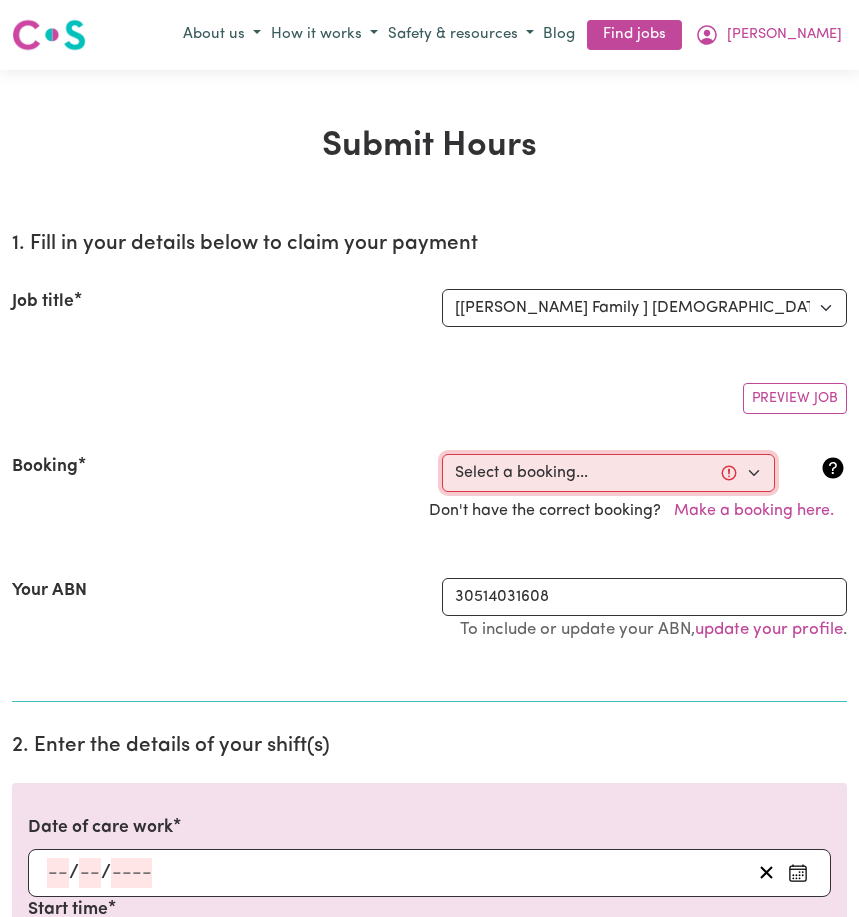 select on "333350" 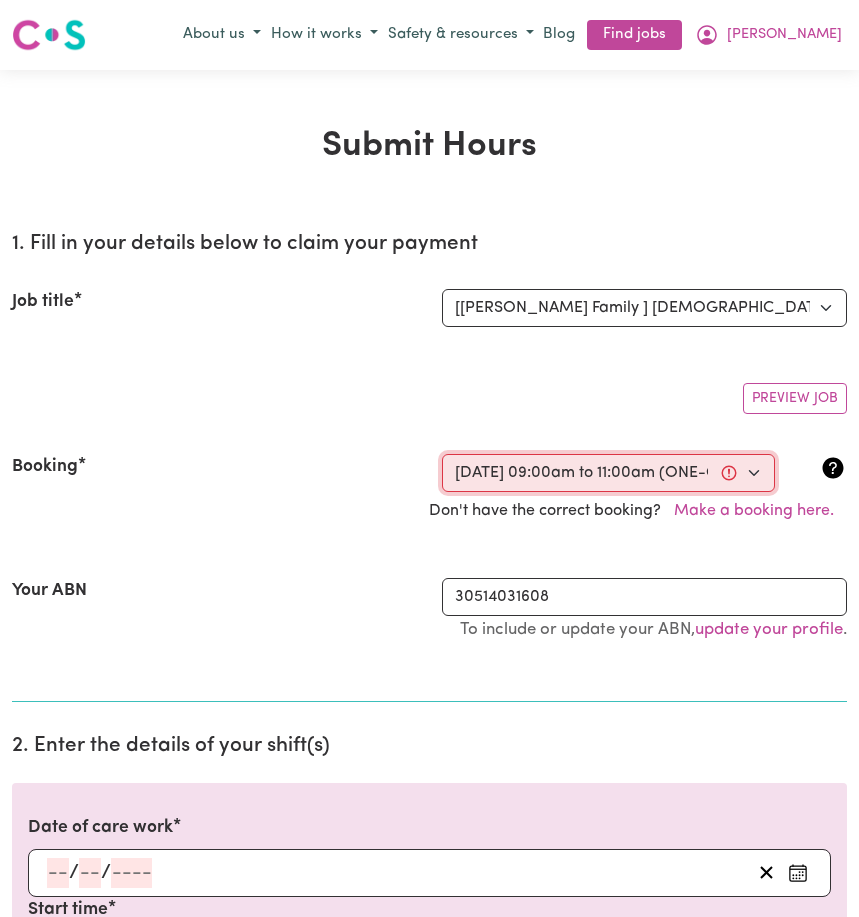 type on "[DATE]" 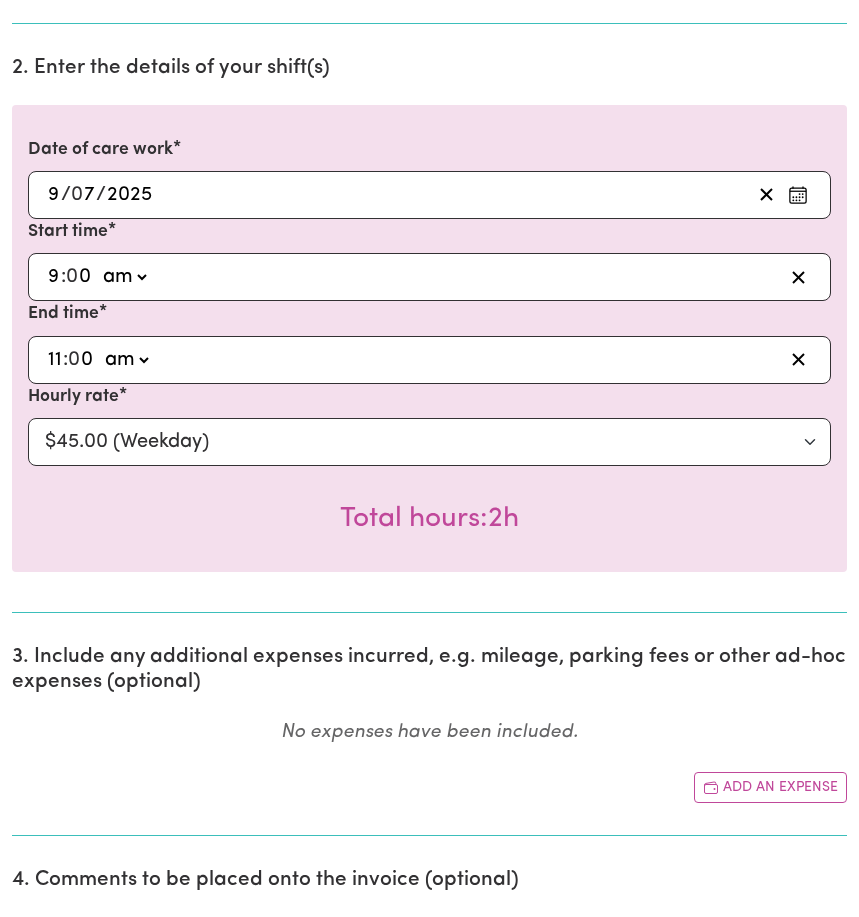 scroll, scrollTop: 803, scrollLeft: 0, axis: vertical 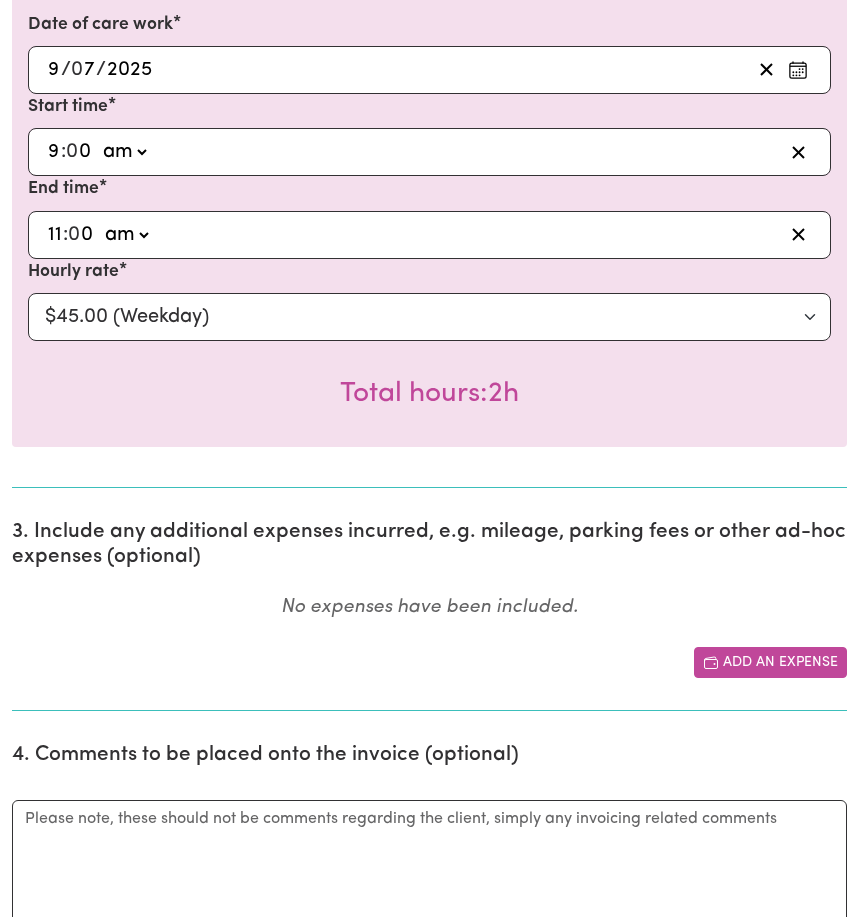 click on "Add an expense" at bounding box center [770, 662] 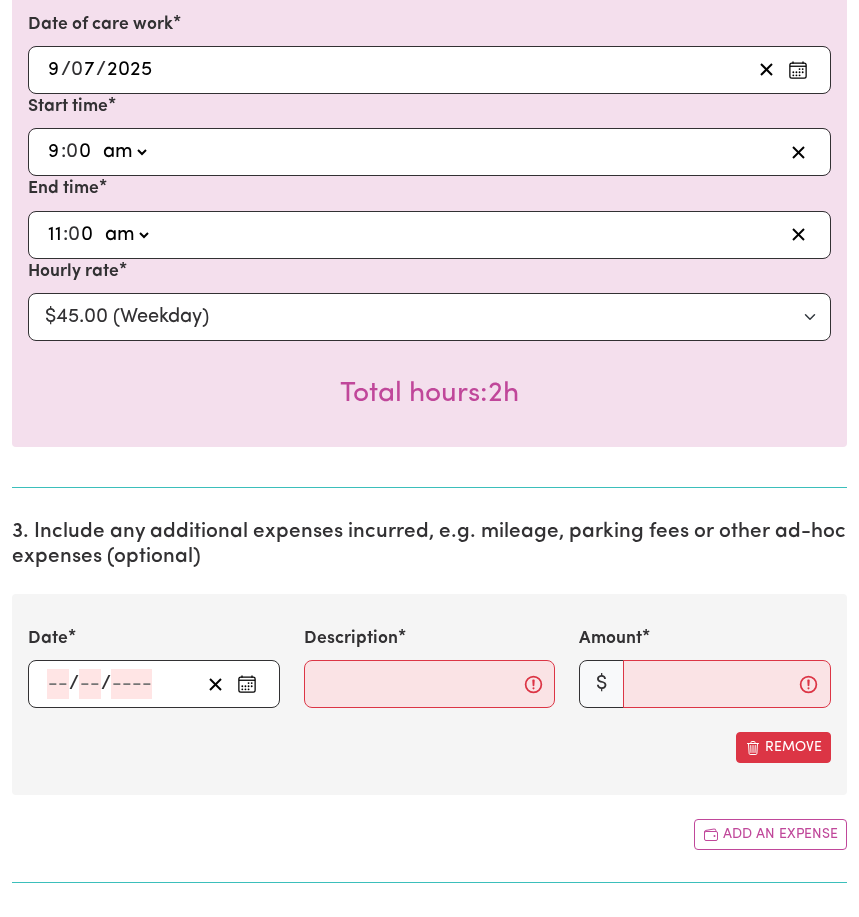 click 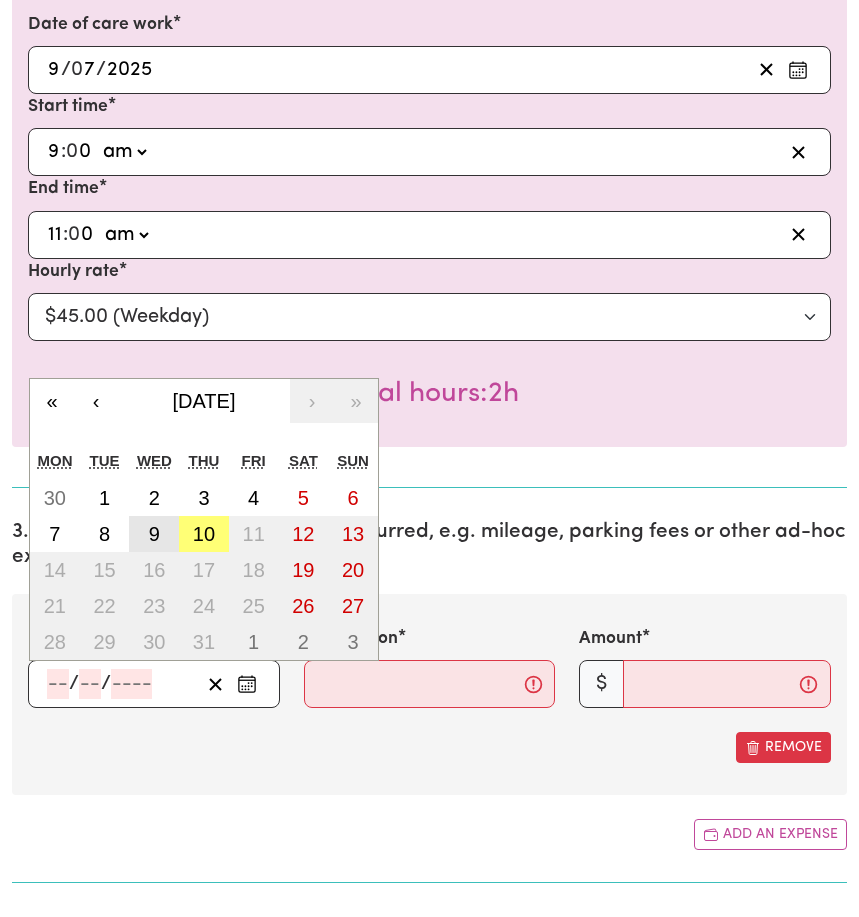 click on "9" at bounding box center [154, 534] 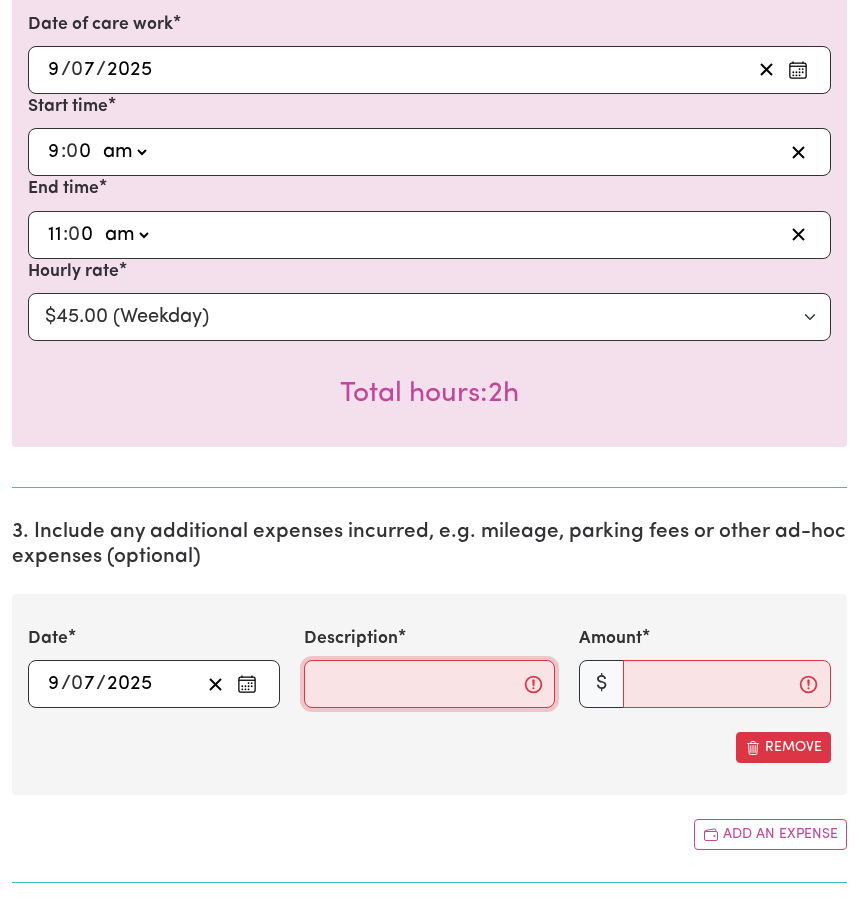 click on "Description" at bounding box center [430, 684] 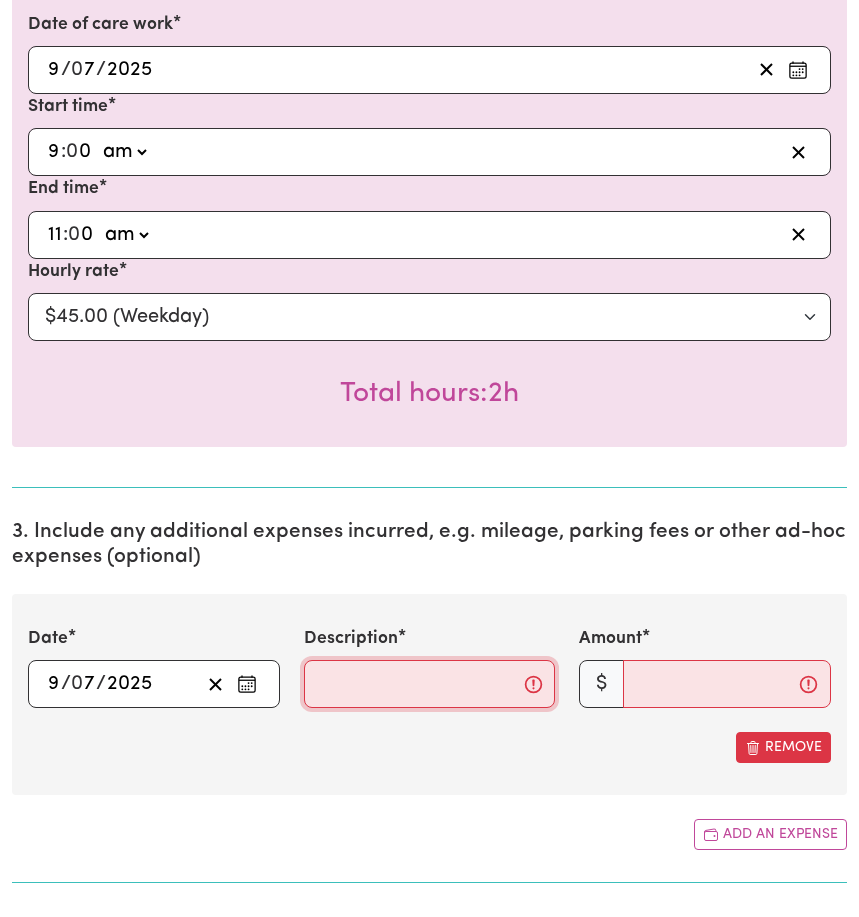 type on "t" 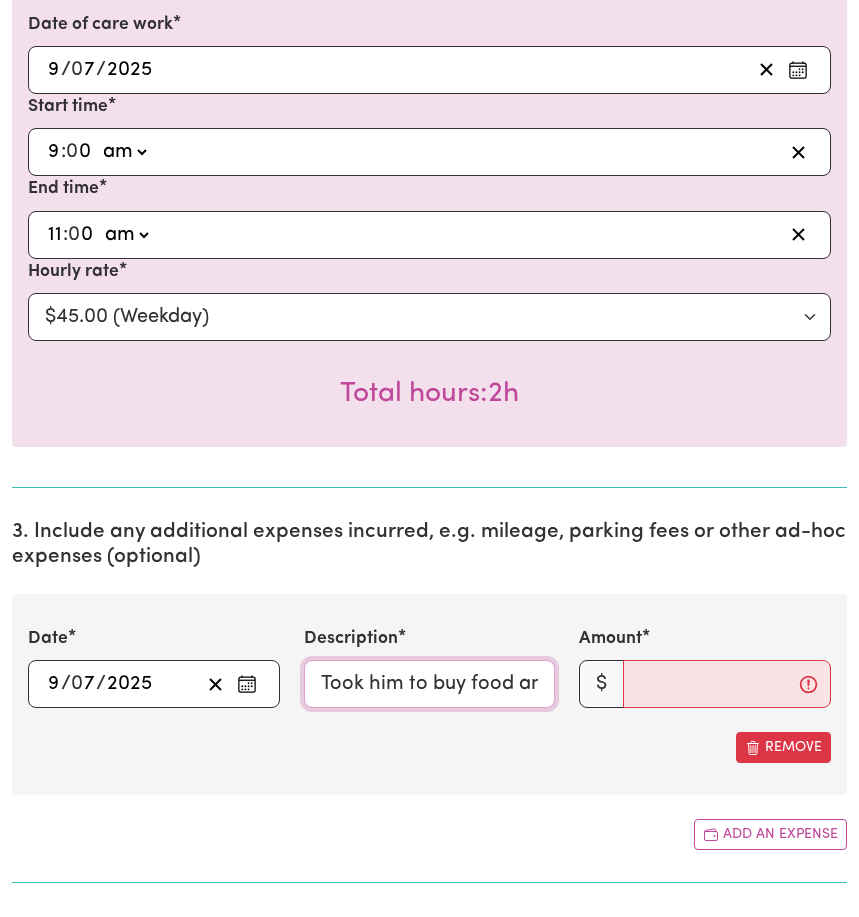 type on "Took him to buy food and drive" 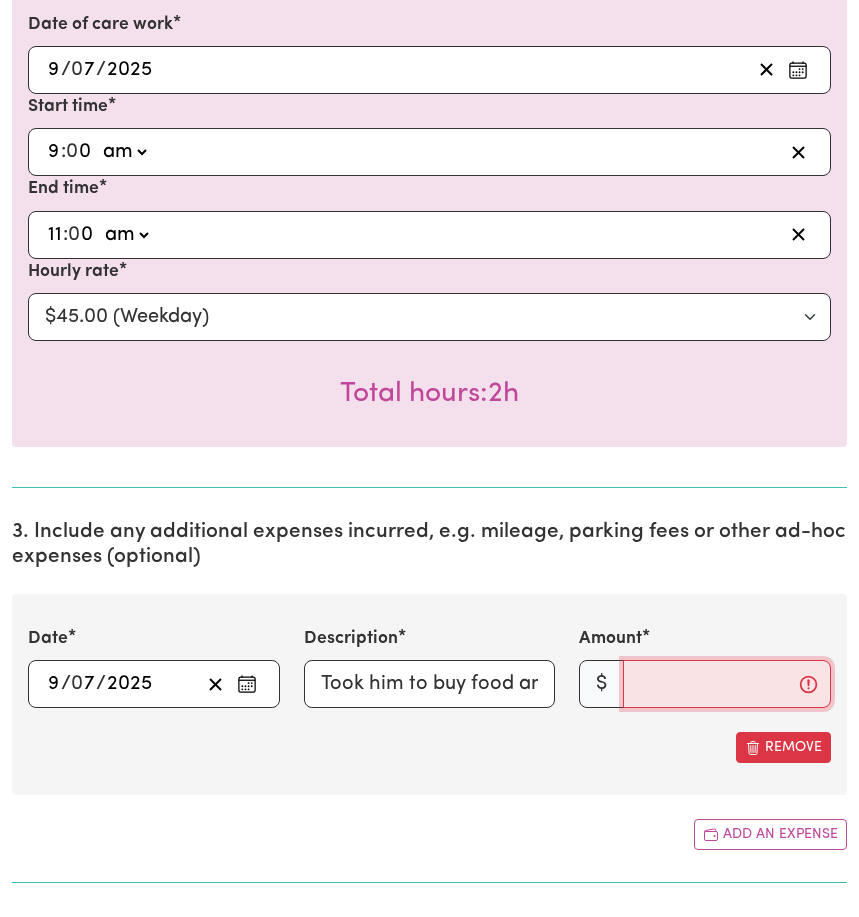click on "Amount" at bounding box center [727, 684] 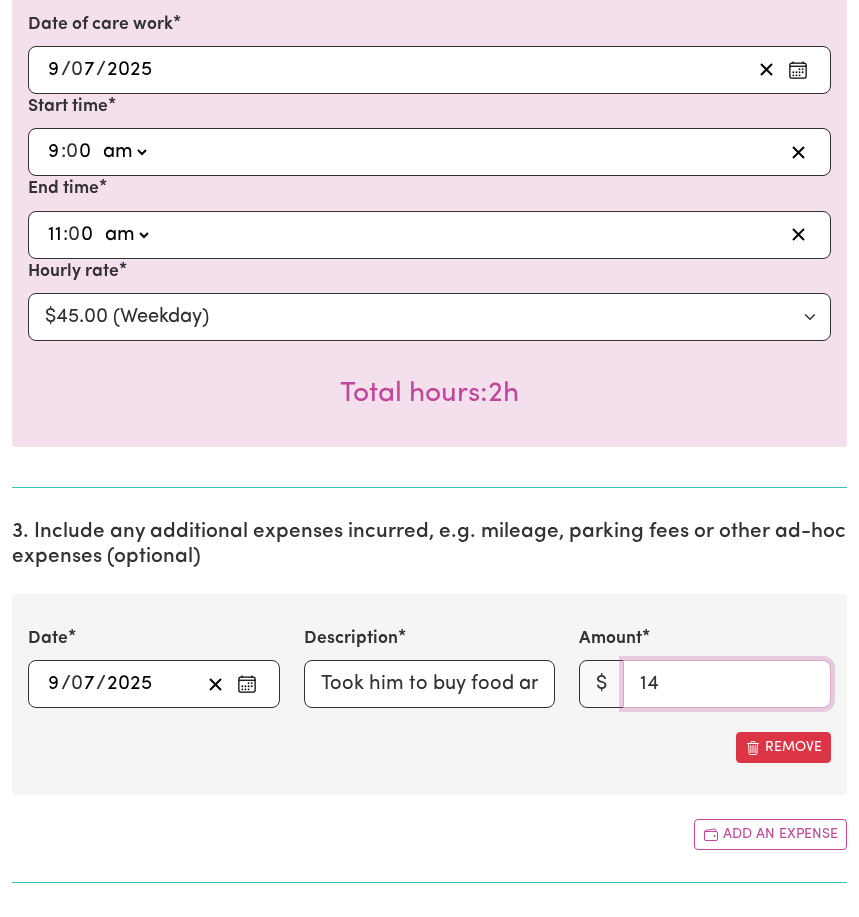 type on "15" 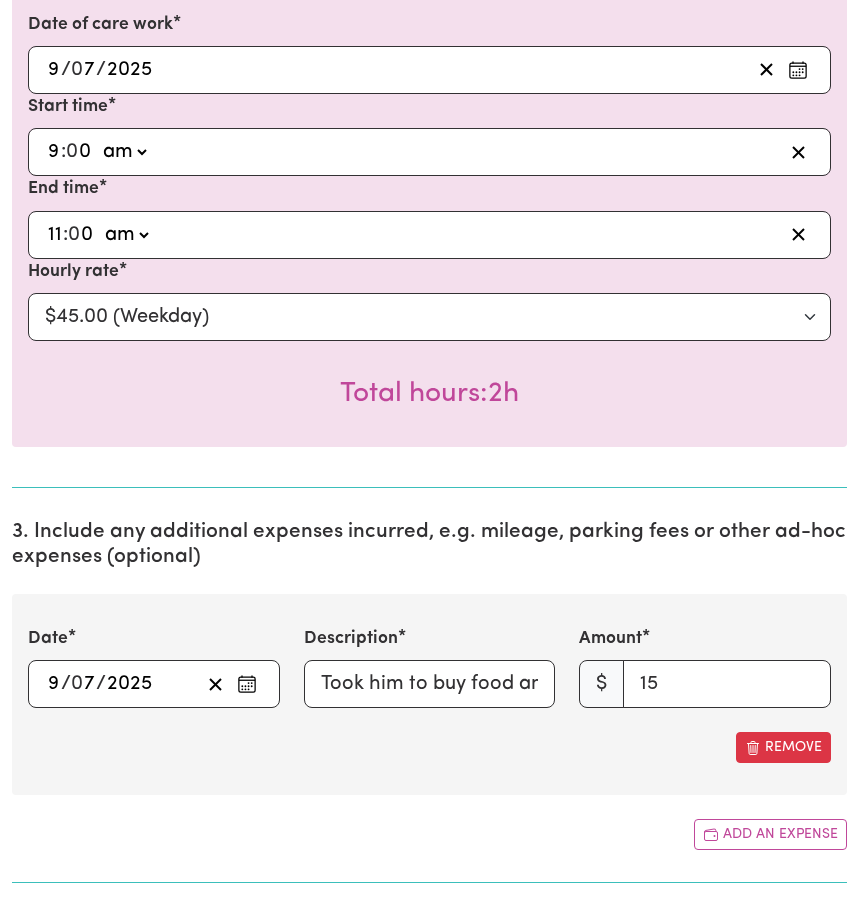 click on "Add an expense" at bounding box center [429, 834] 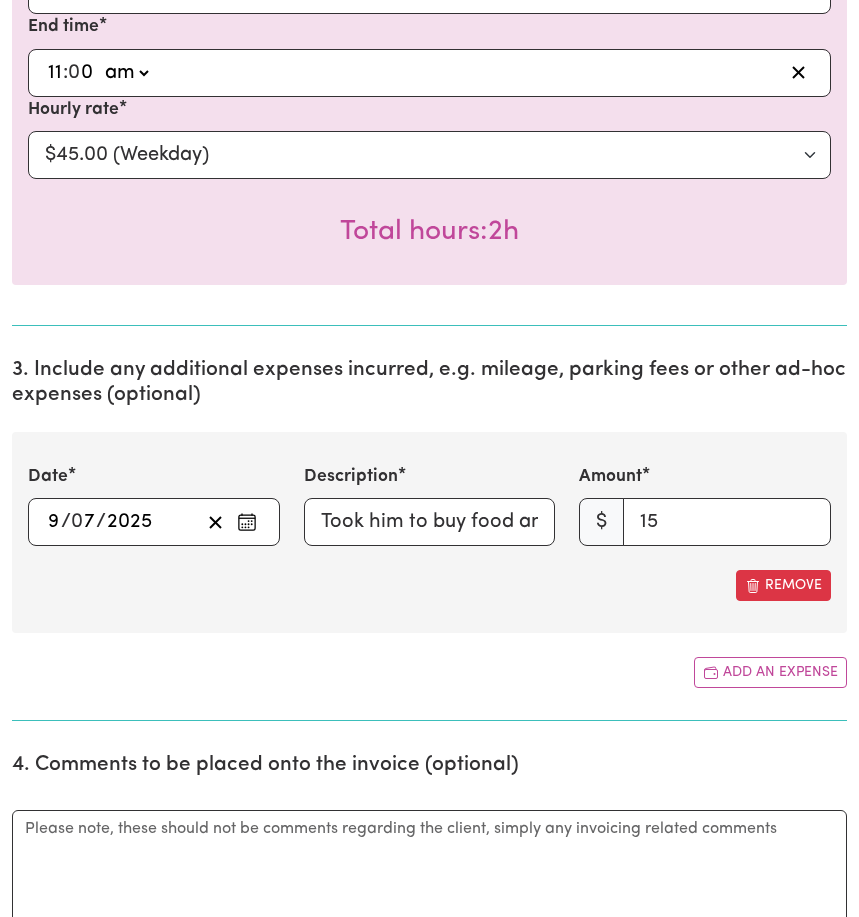 scroll, scrollTop: 1119, scrollLeft: 0, axis: vertical 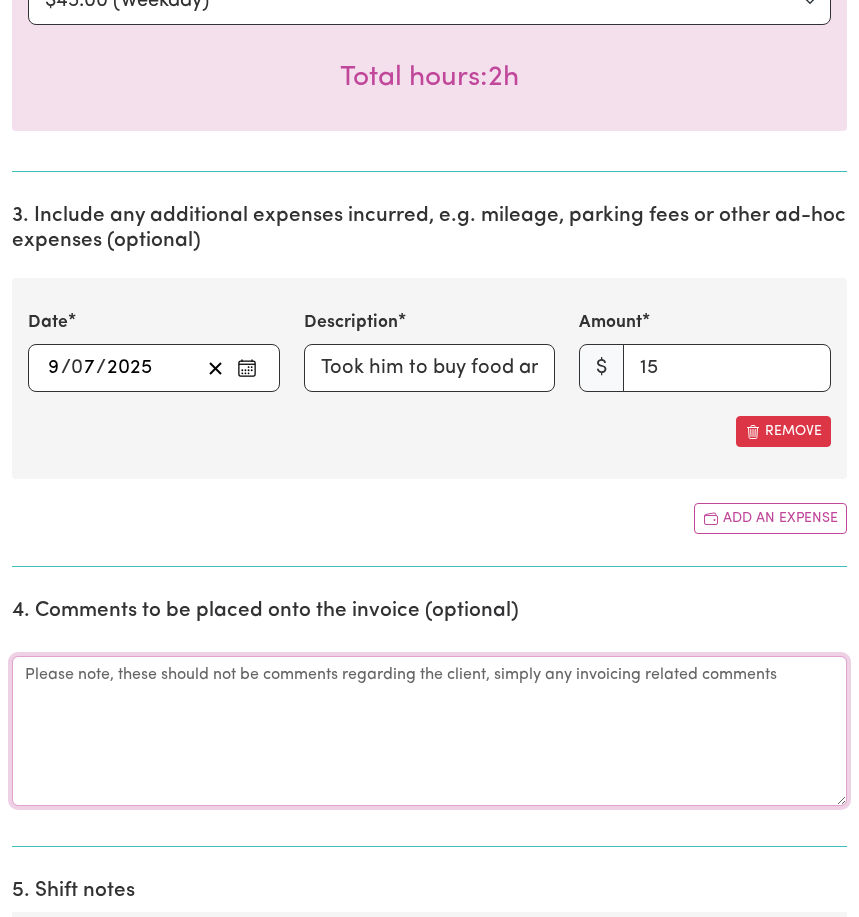 click on "Comments" at bounding box center (429, 731) 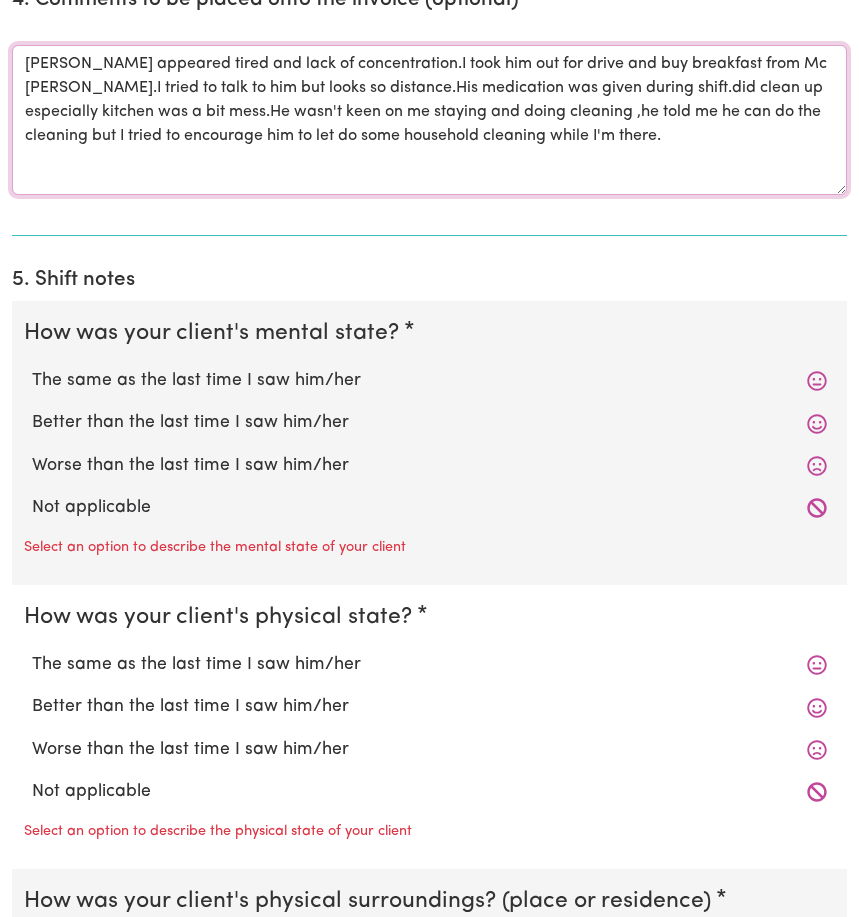 scroll, scrollTop: 1558, scrollLeft: 0, axis: vertical 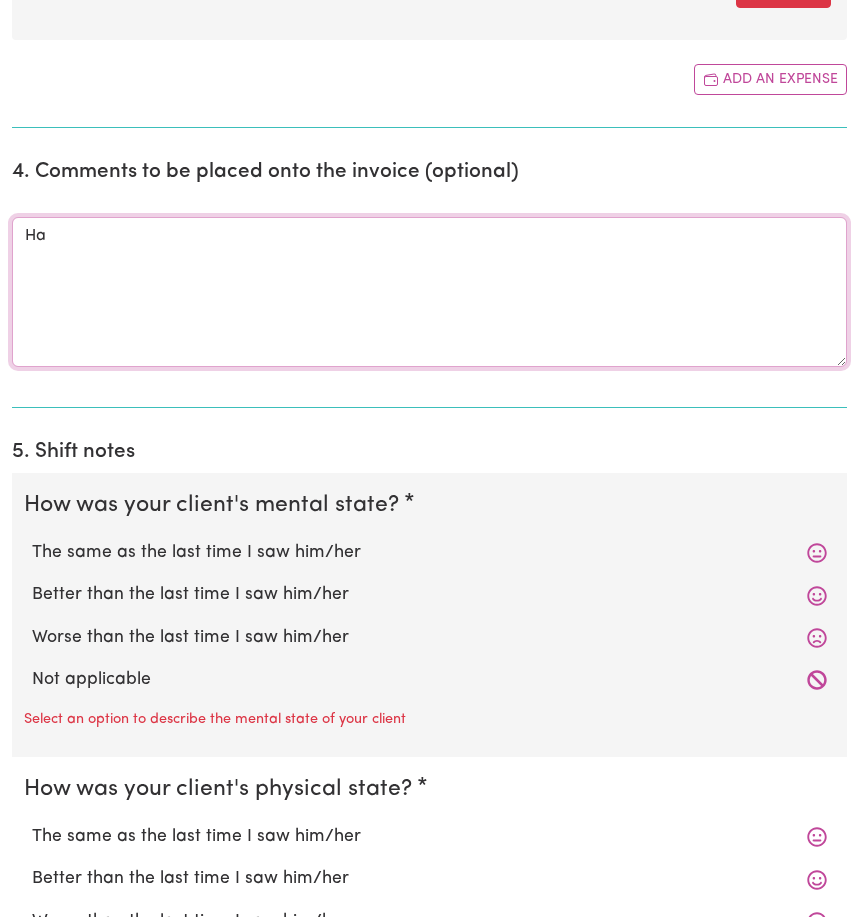 type on "H" 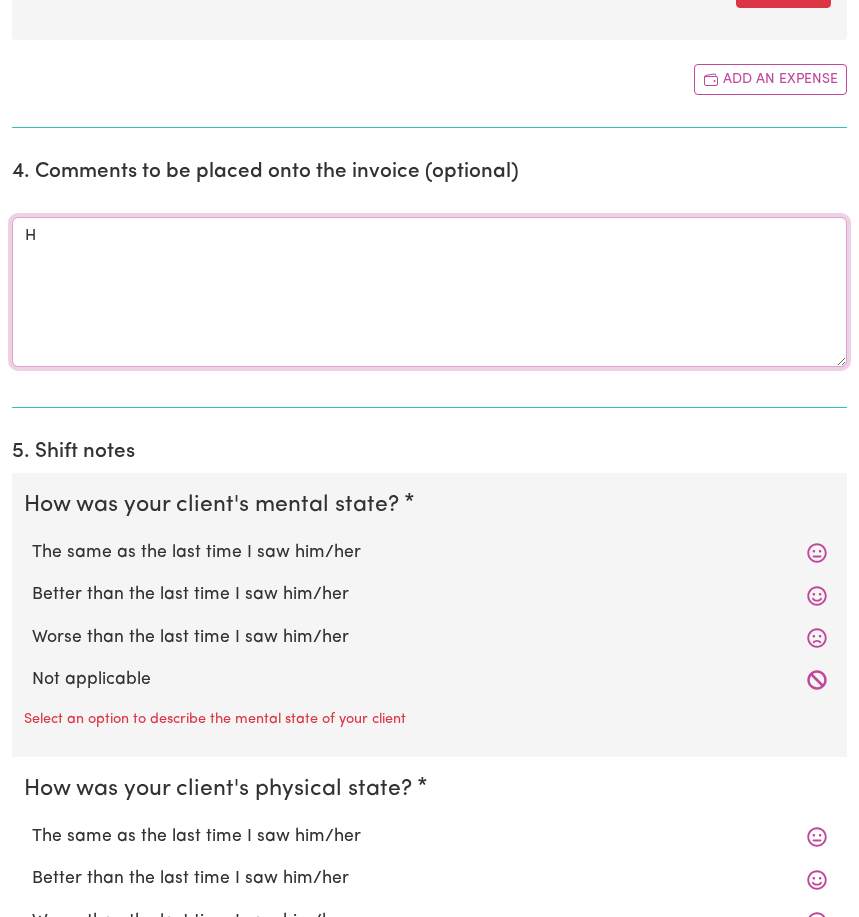 type 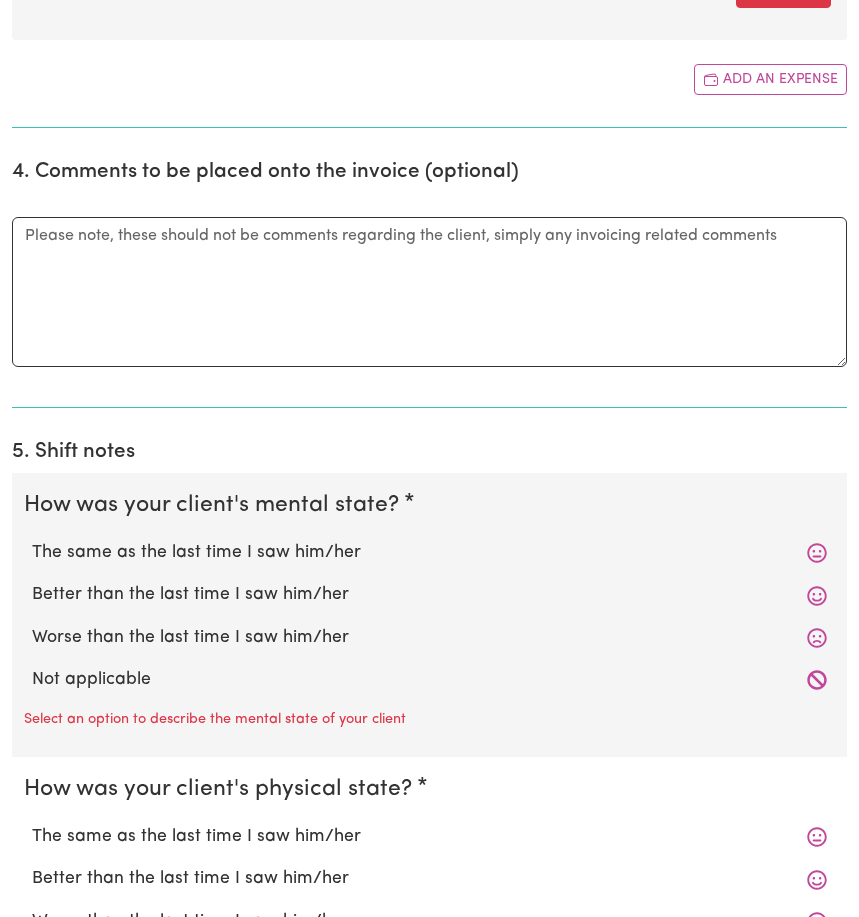 click on "The same as the last time I saw him/her" at bounding box center [429, 553] 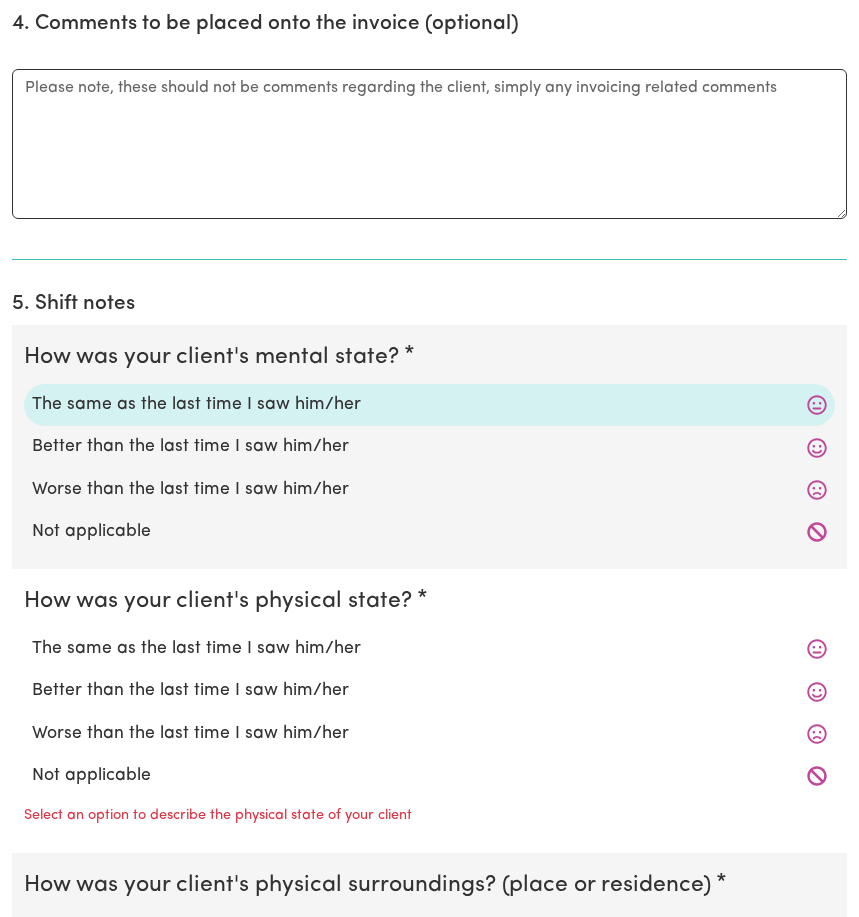 scroll, scrollTop: 1842, scrollLeft: 0, axis: vertical 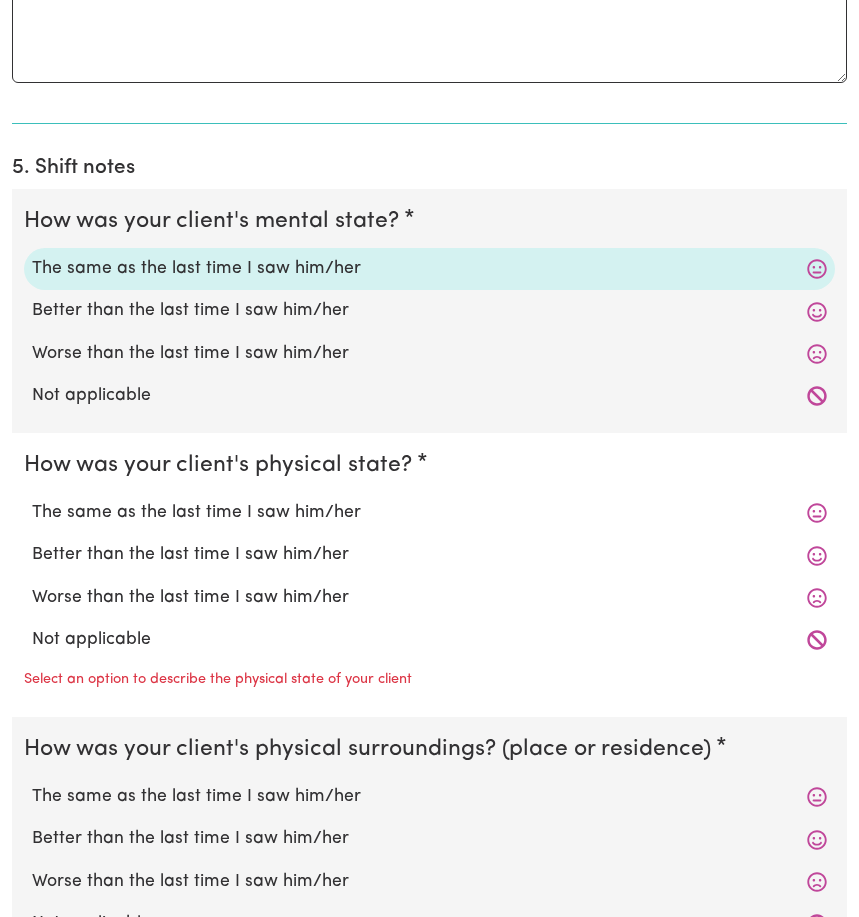 click on "The same as the last time I saw him/her" at bounding box center (429, 513) 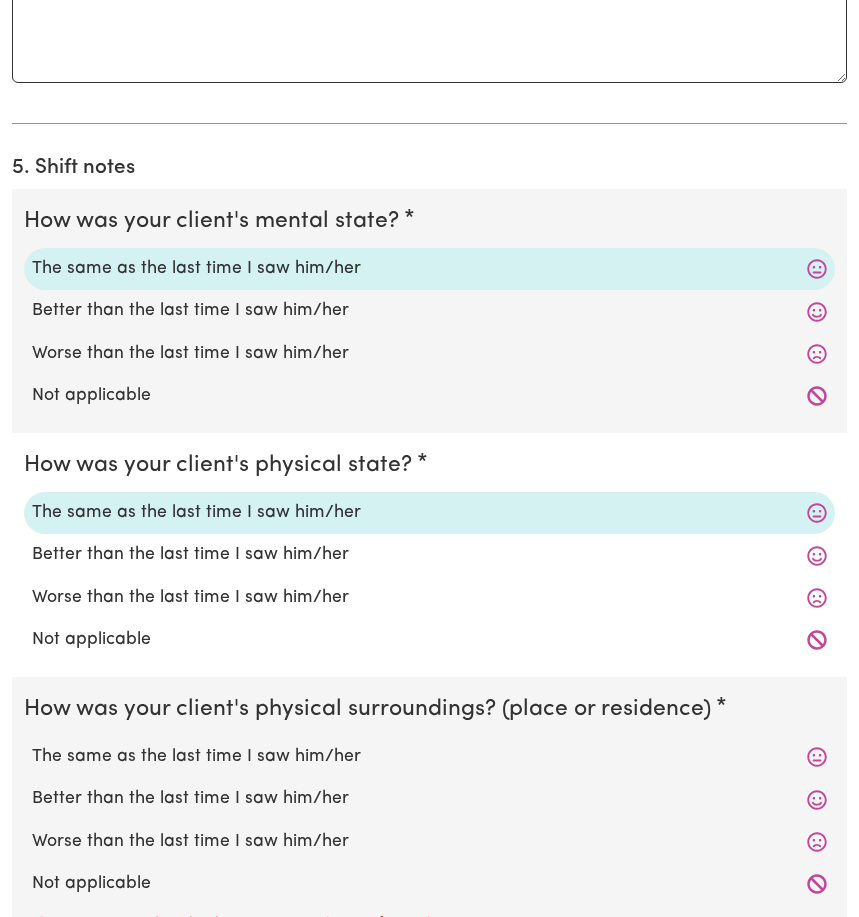 scroll, scrollTop: 1997, scrollLeft: 0, axis: vertical 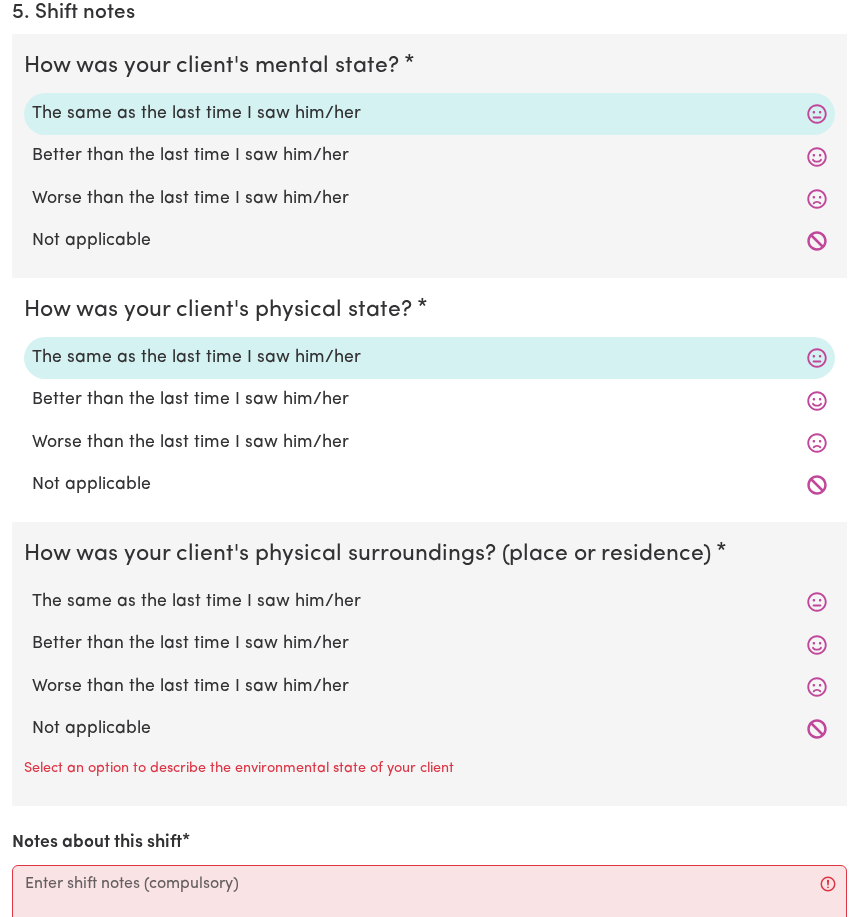 click on "The same as the last time I saw him/her" at bounding box center (429, 602) 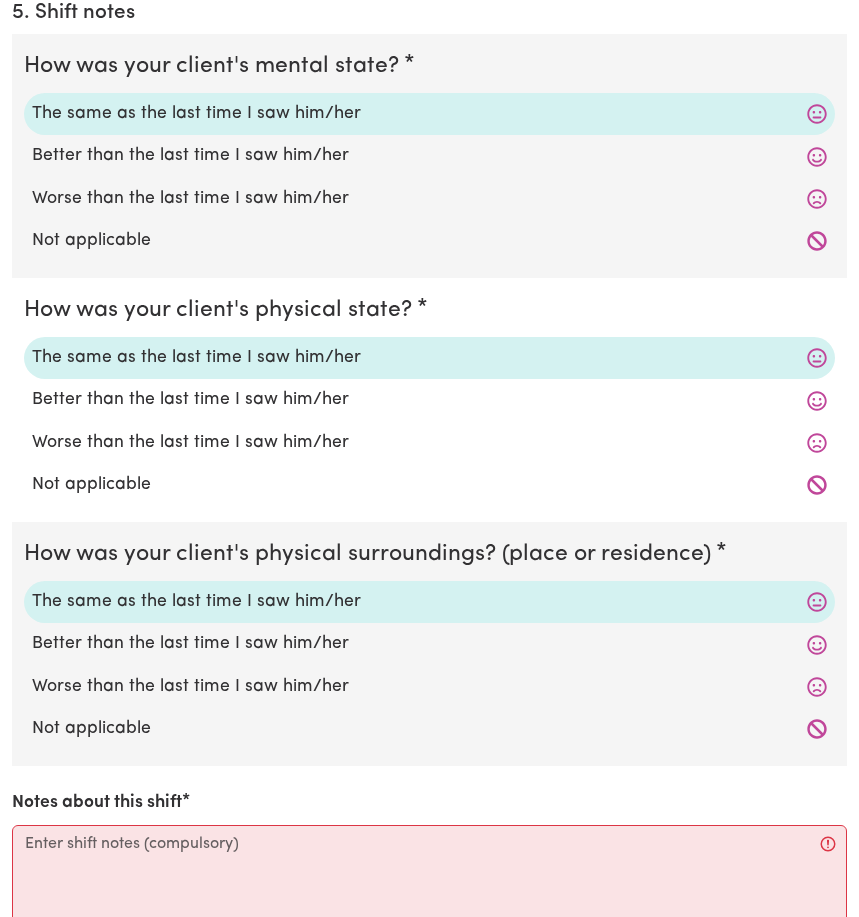 scroll, scrollTop: 2363, scrollLeft: 0, axis: vertical 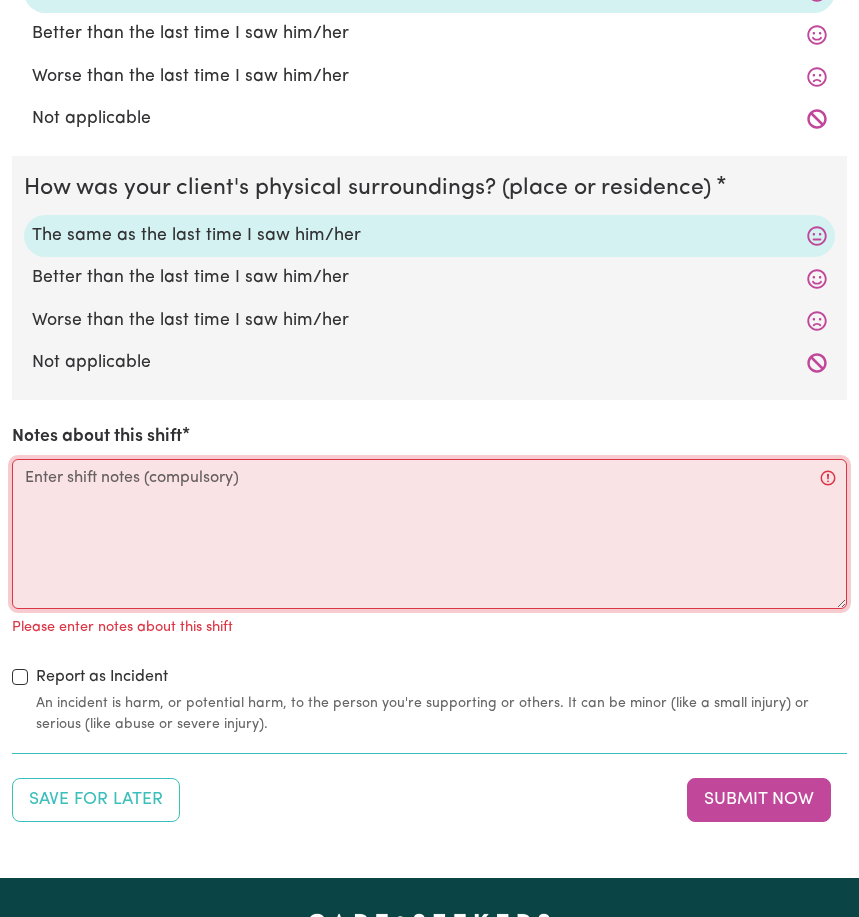 click on "Notes about this shift" at bounding box center [429, 534] 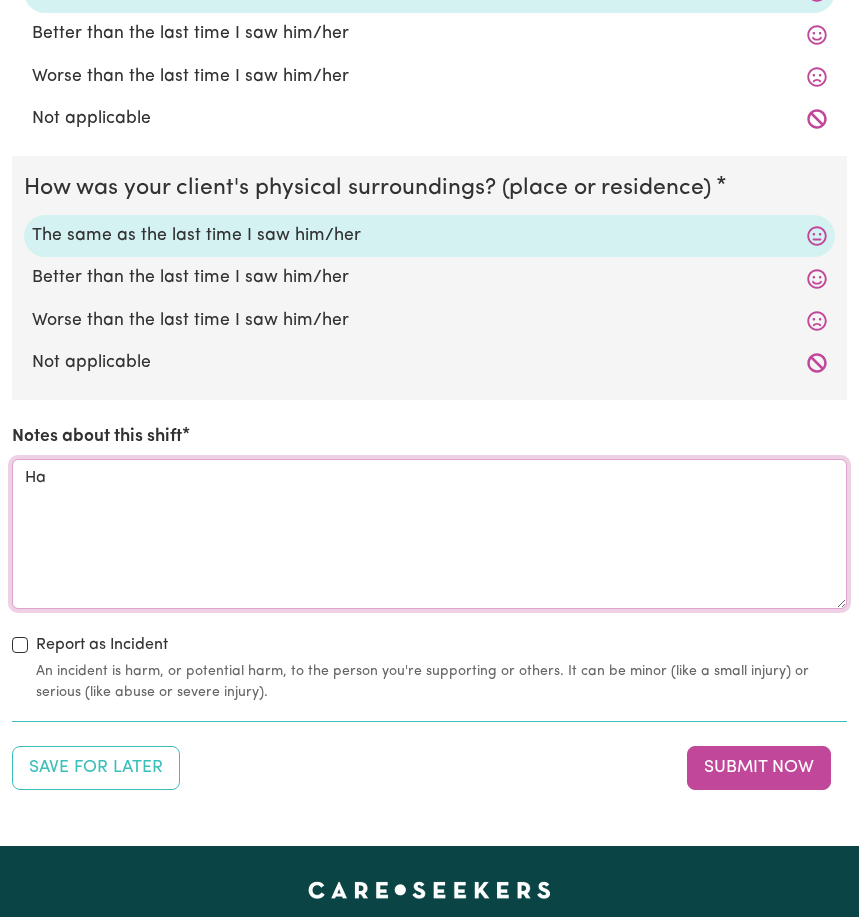 type on "H" 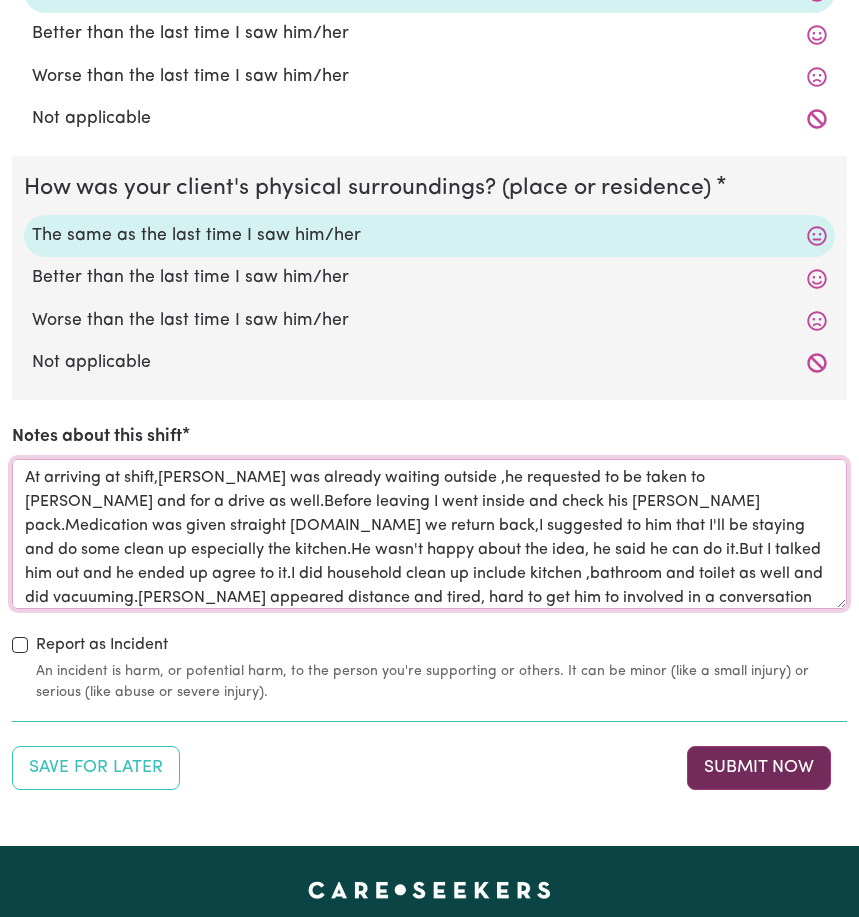 type on "At arriving at shift,[PERSON_NAME] was already waiting outside ,he requested to be taken to [PERSON_NAME] and for a drive as well.Before leaving I went inside and check his [PERSON_NAME] pack.Medication was given straight [DOMAIN_NAME] we return back,I suggested to him that I'll be staying and do some clean up especially the kitchen.He wasn't happy about the idea, he said he can do it.But I talked him out and he ended up agree to it.I did household clean up include kitchen ,bathroom and toilet as well and did vacuuming.[PERSON_NAME] appeared distance and tired, hard to get him to involved in a conversation .He just said that he lack sleeping during the night." 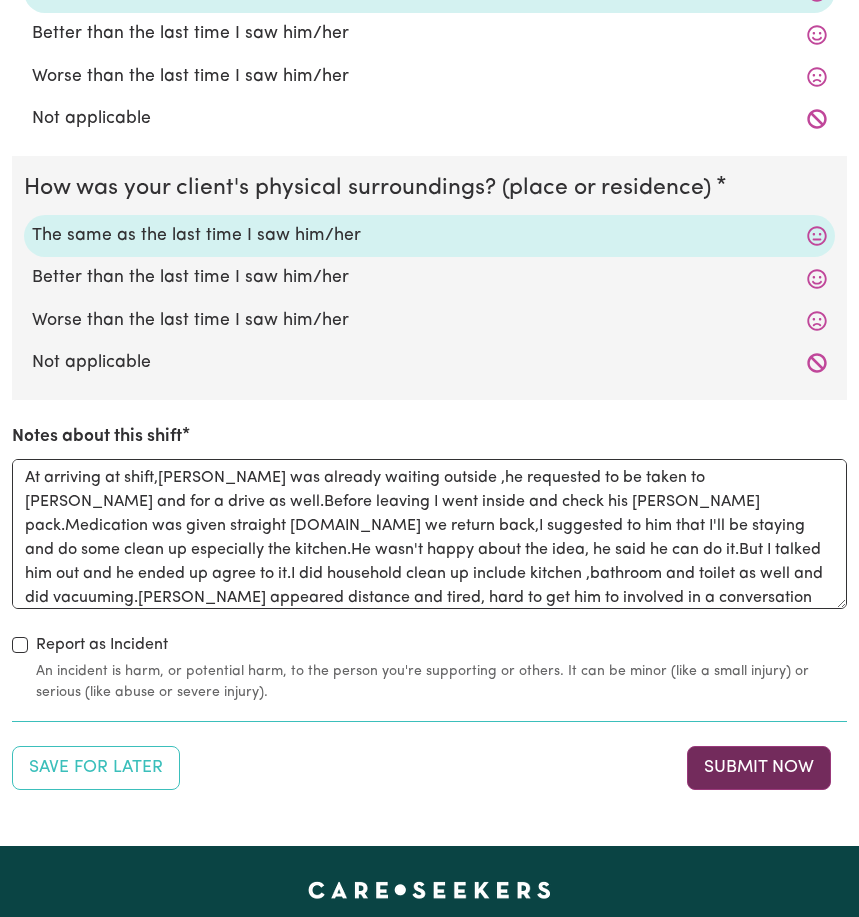 click on "Submit Now" at bounding box center (759, 768) 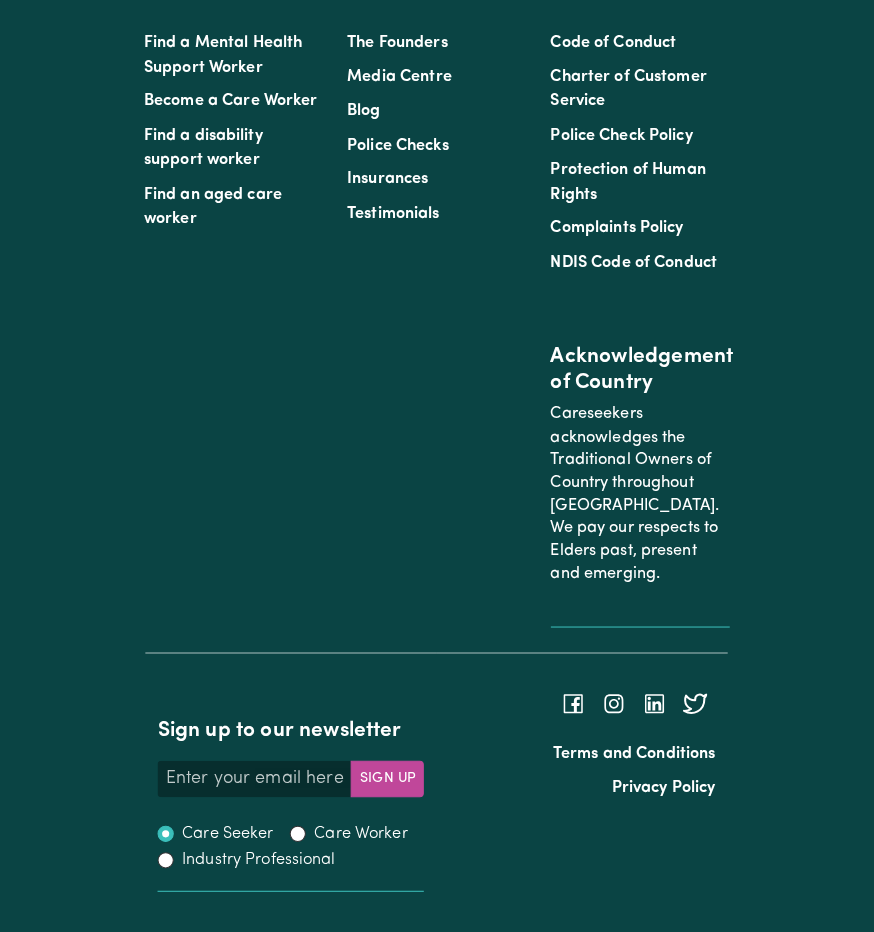 scroll, scrollTop: 0, scrollLeft: 0, axis: both 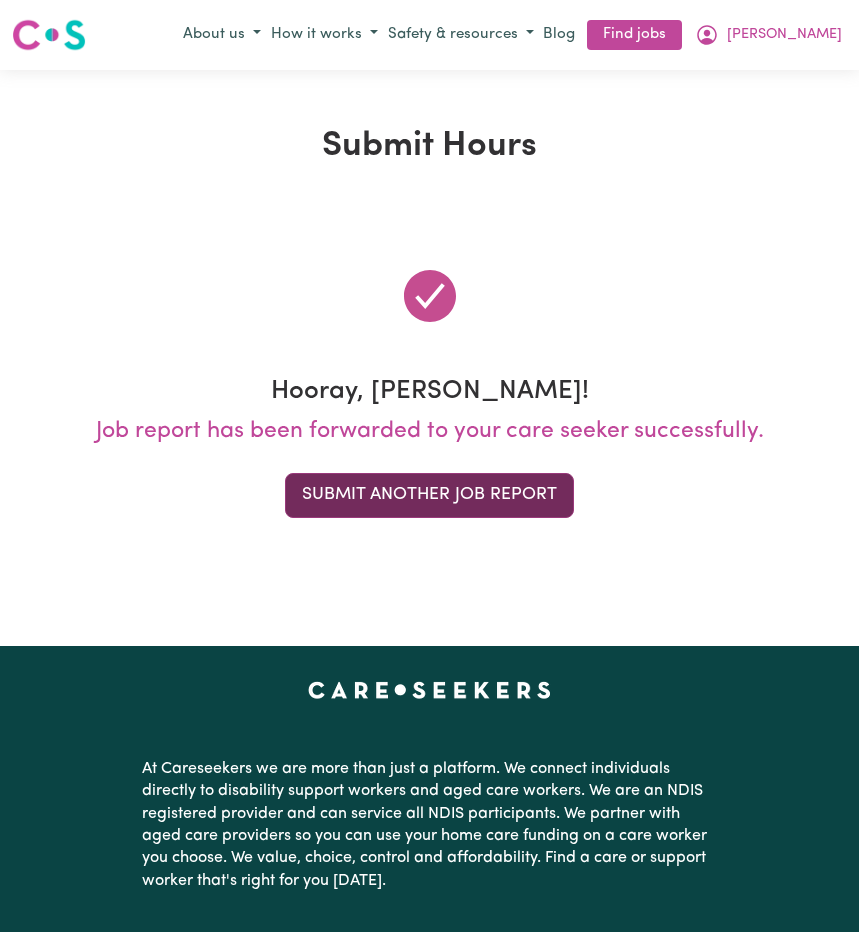 click on "Submit Another Job Report" at bounding box center [429, 495] 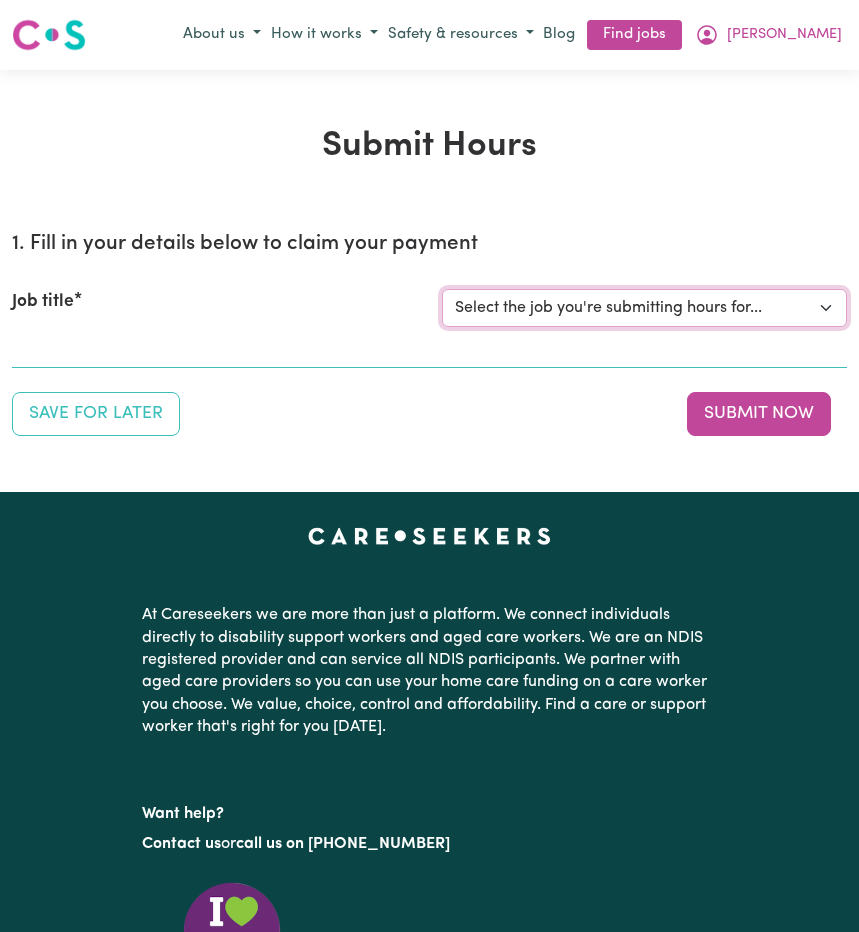 select on "14212" 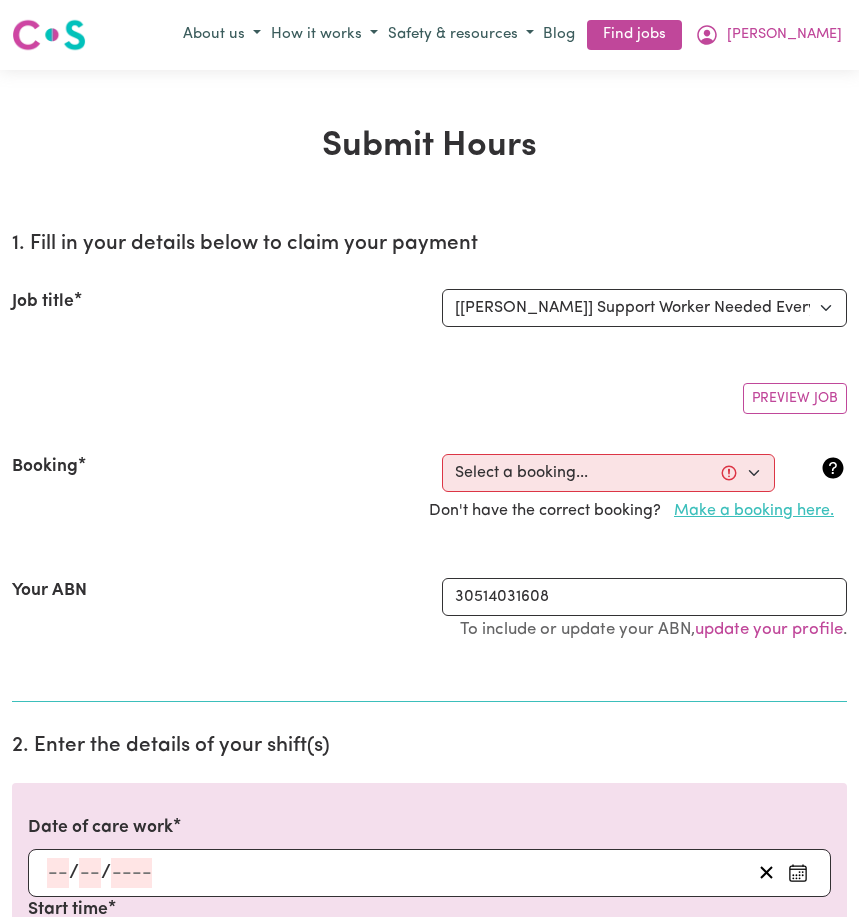 click on "Make a booking here." at bounding box center [754, 511] 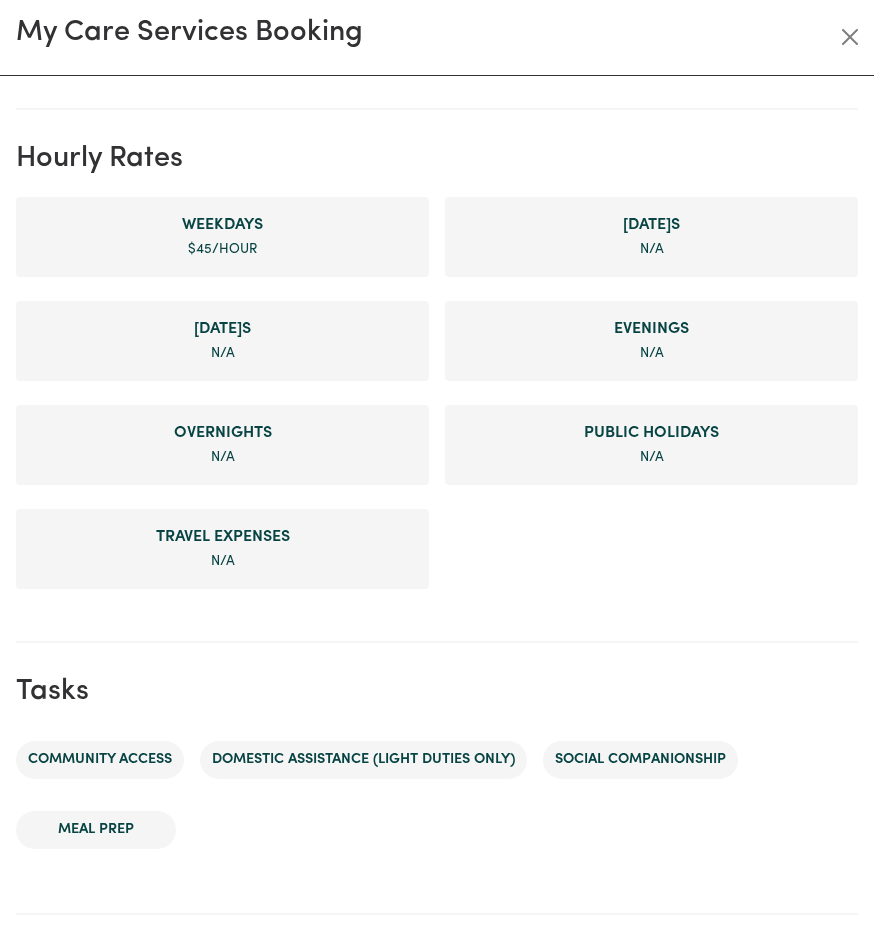 scroll, scrollTop: 673, scrollLeft: 0, axis: vertical 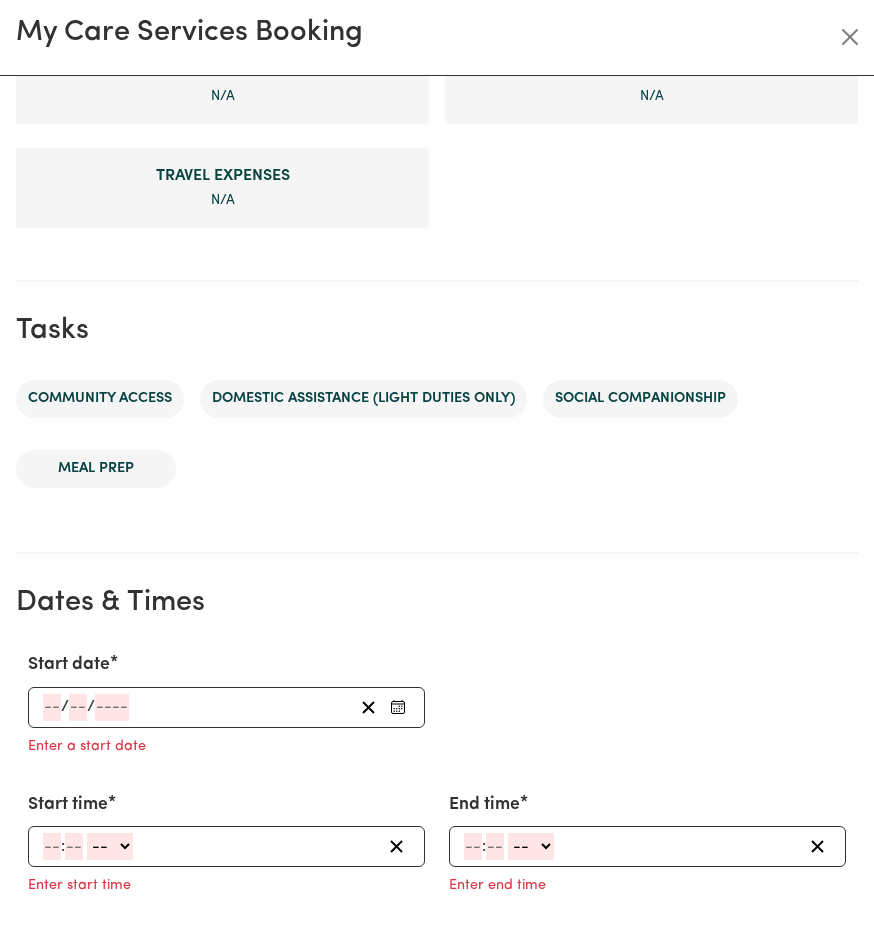 click 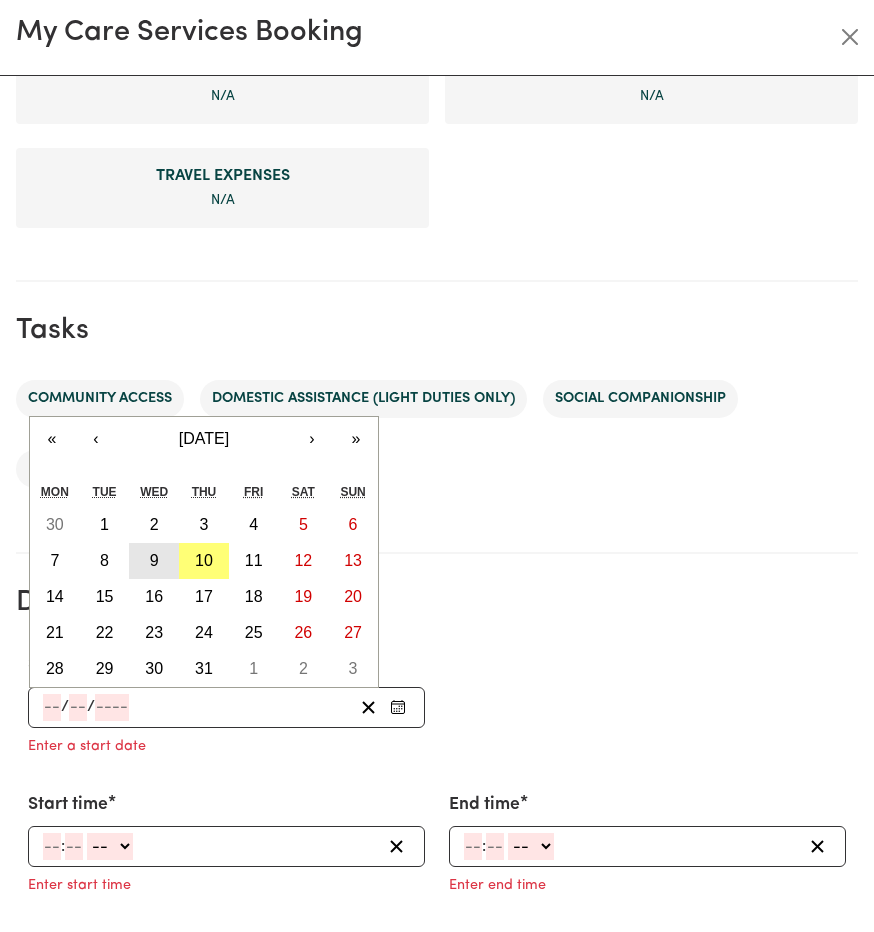 click on "9" at bounding box center [154, 561] 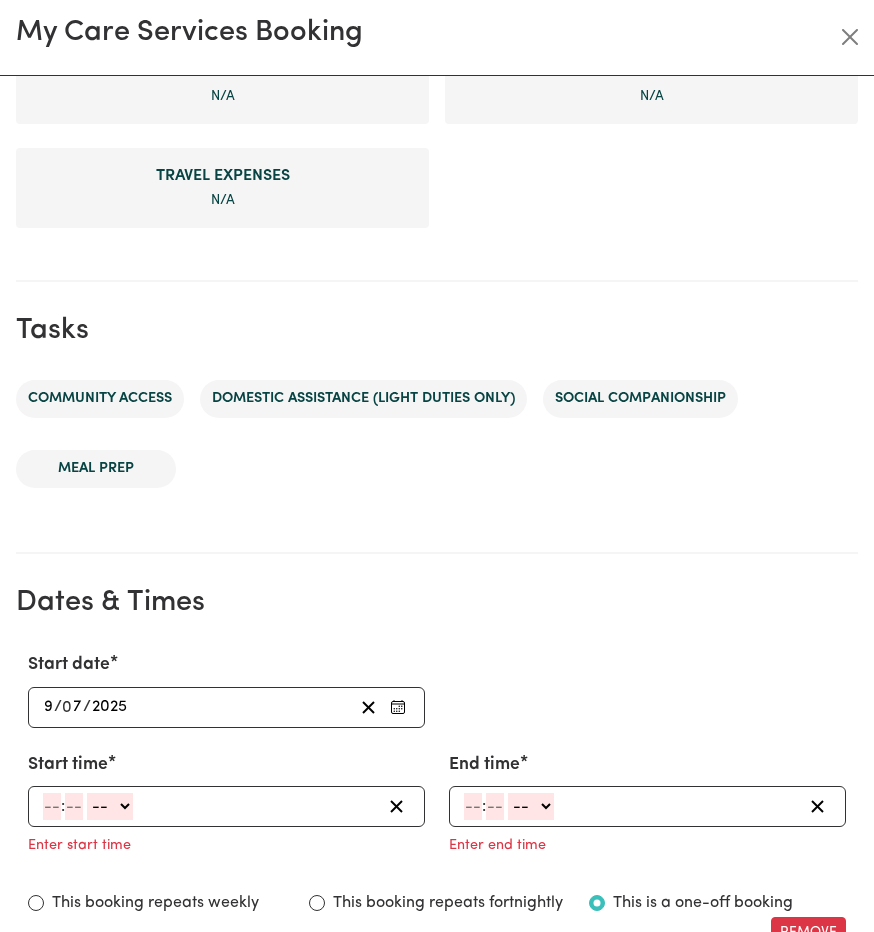 scroll, scrollTop: 696, scrollLeft: 0, axis: vertical 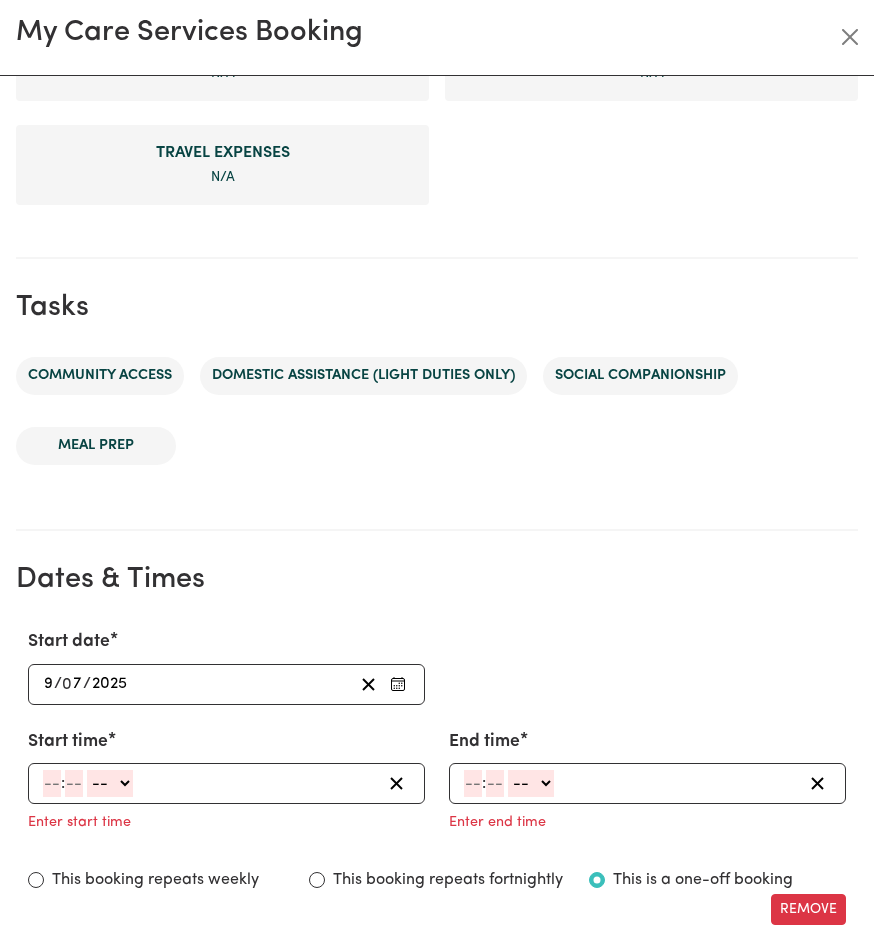 click 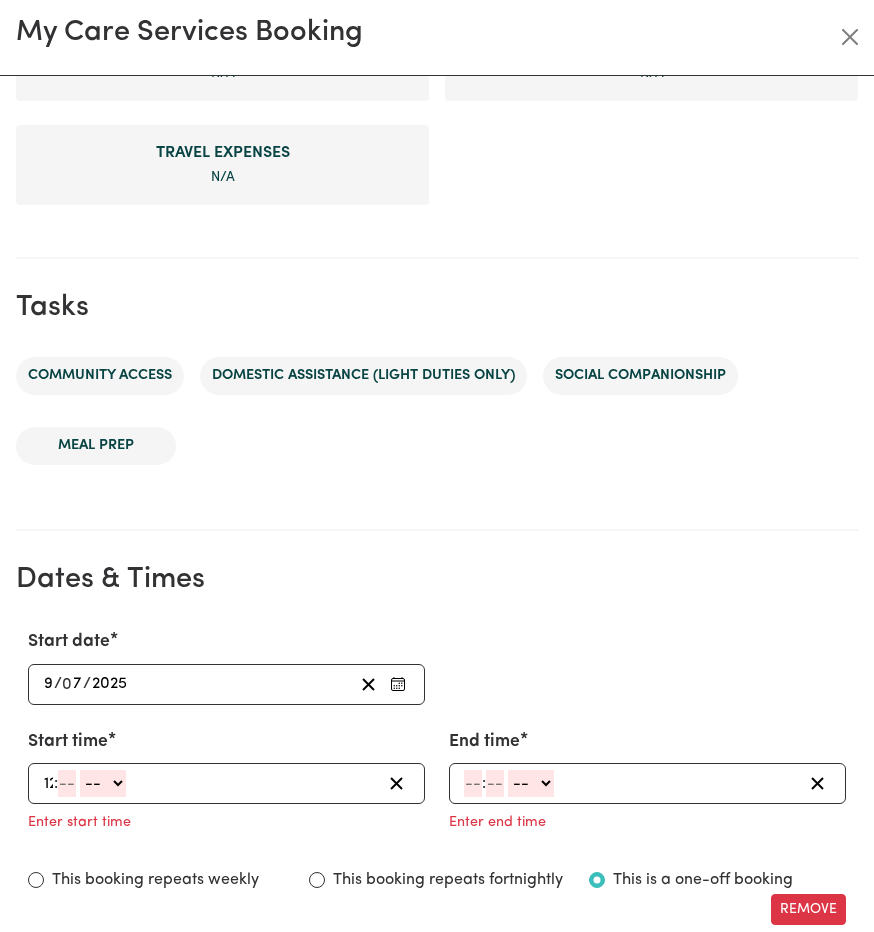 type on "12" 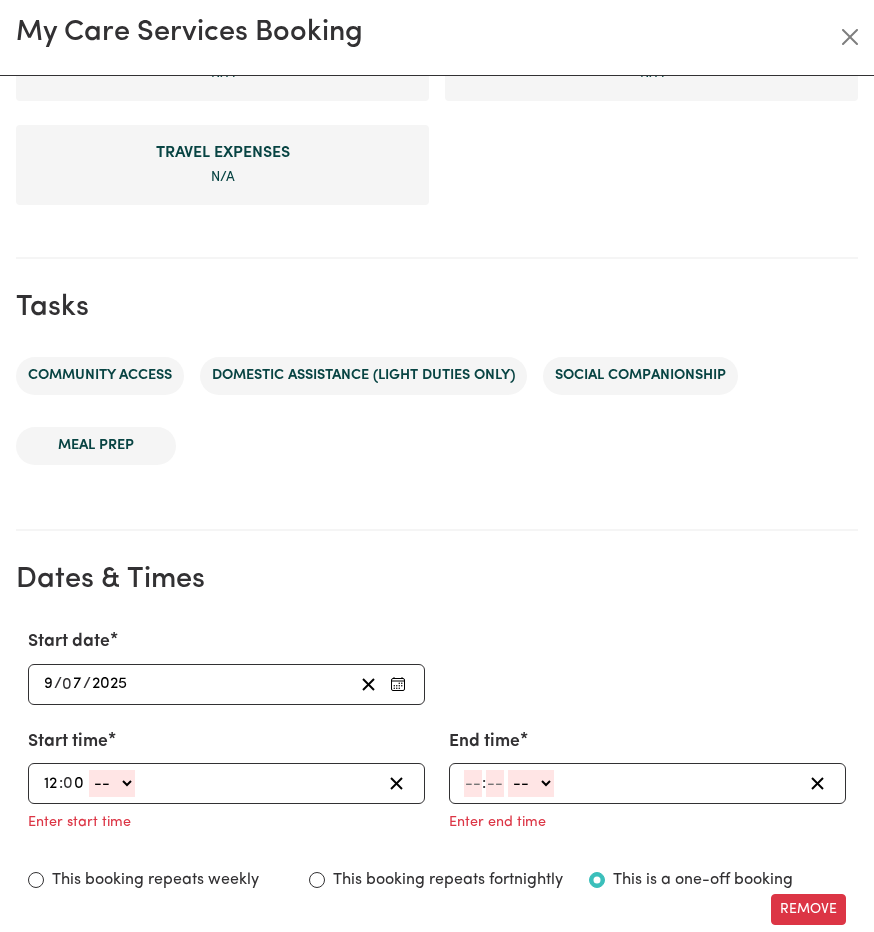 type on "0" 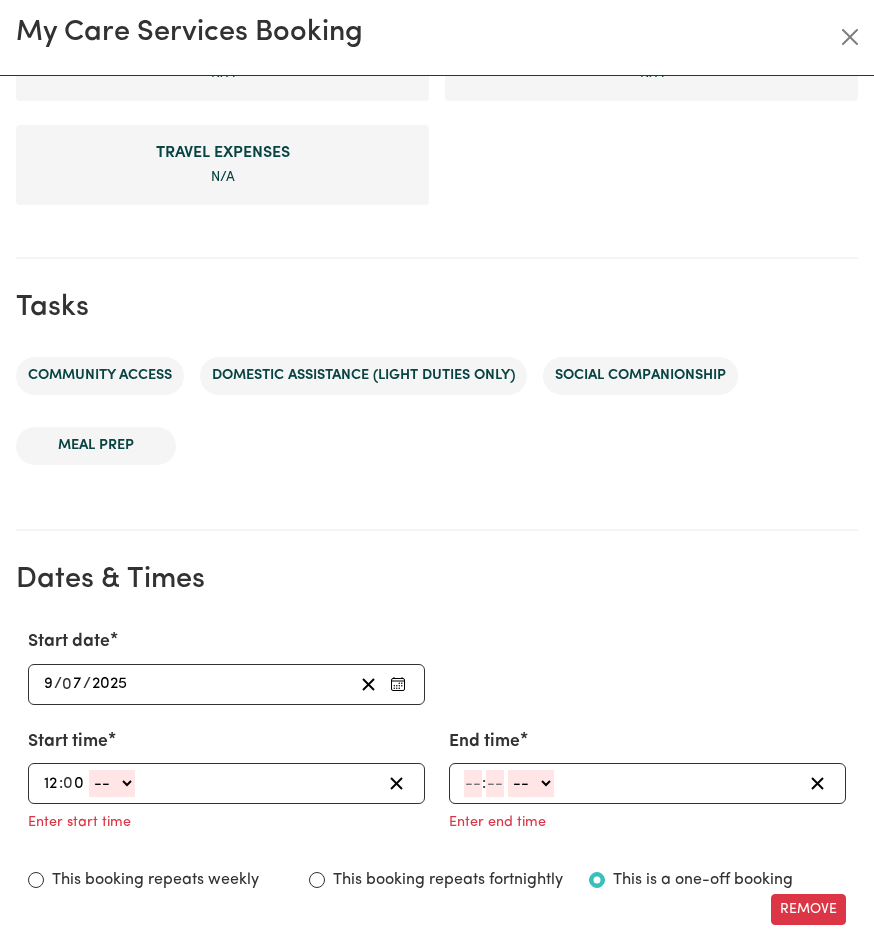 select on "pm" 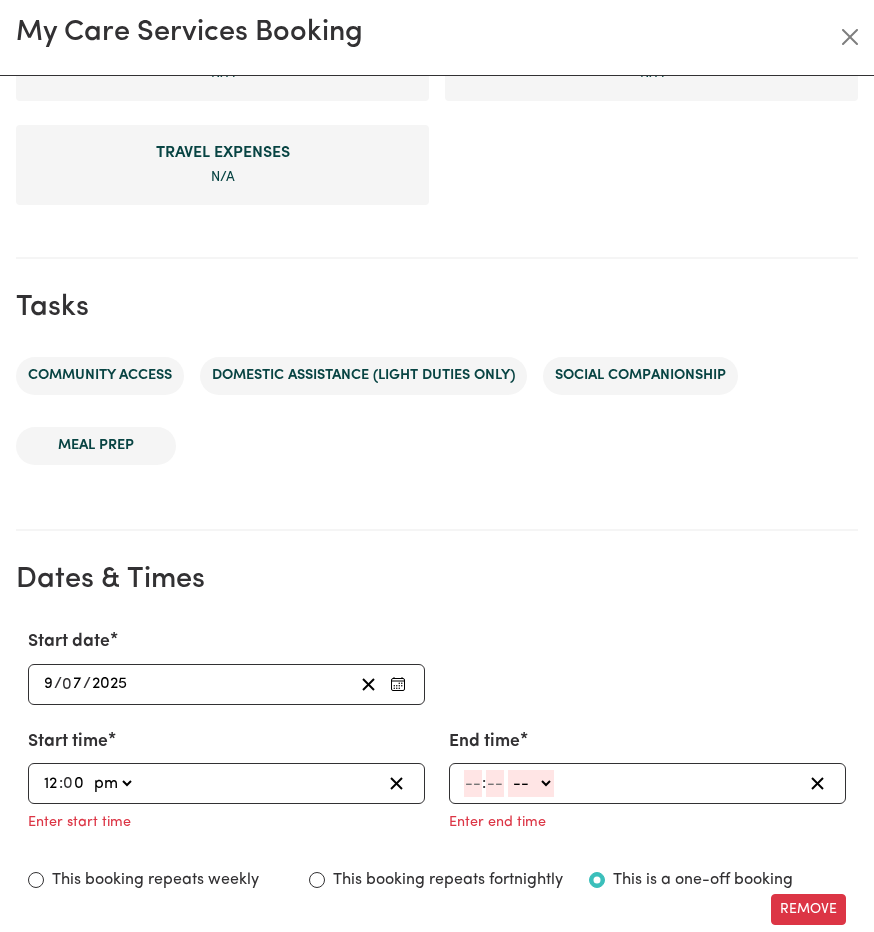 type on "12:00" 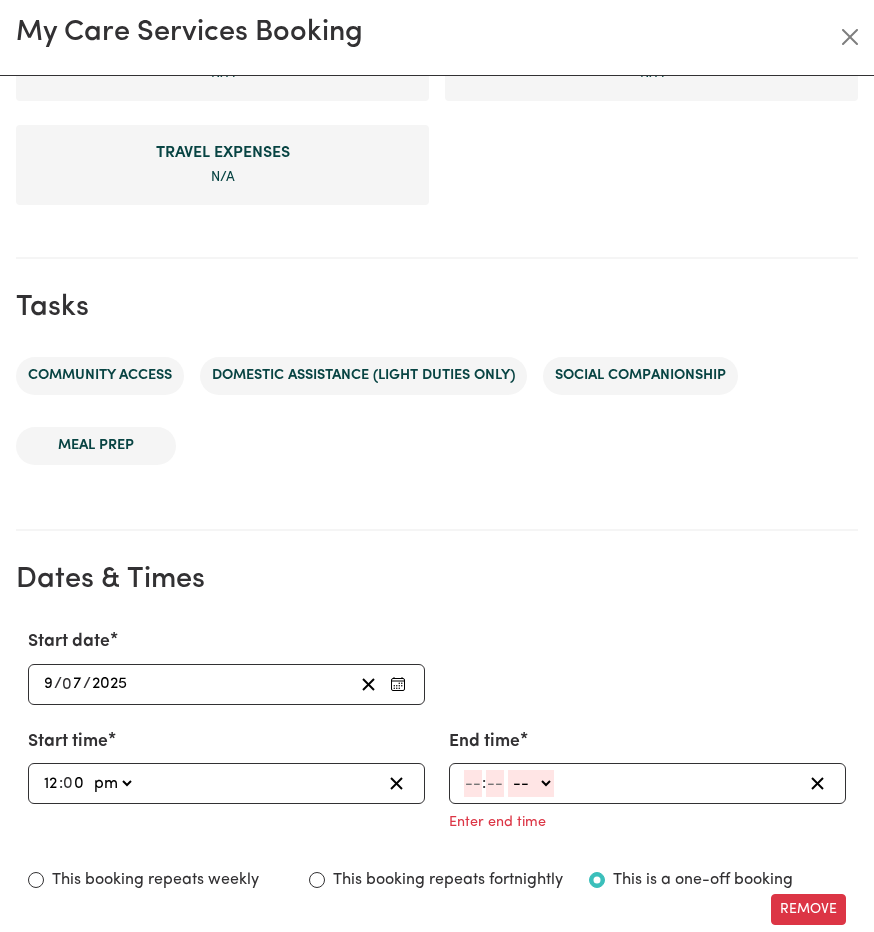 click 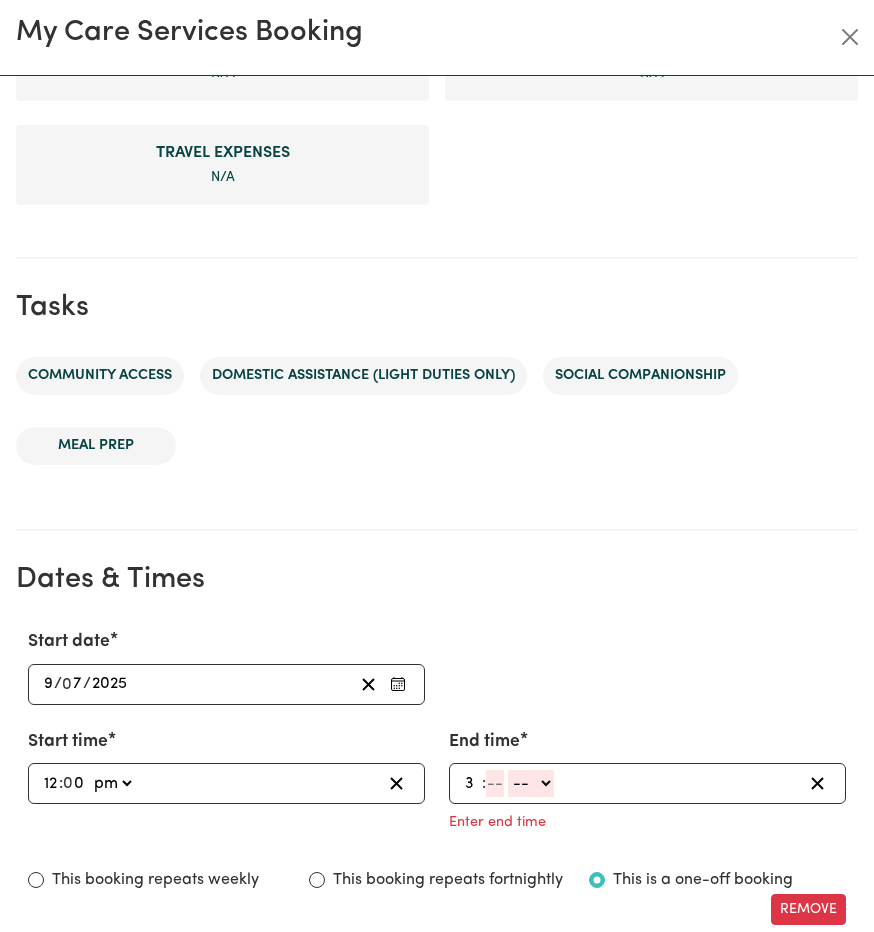 type on "3" 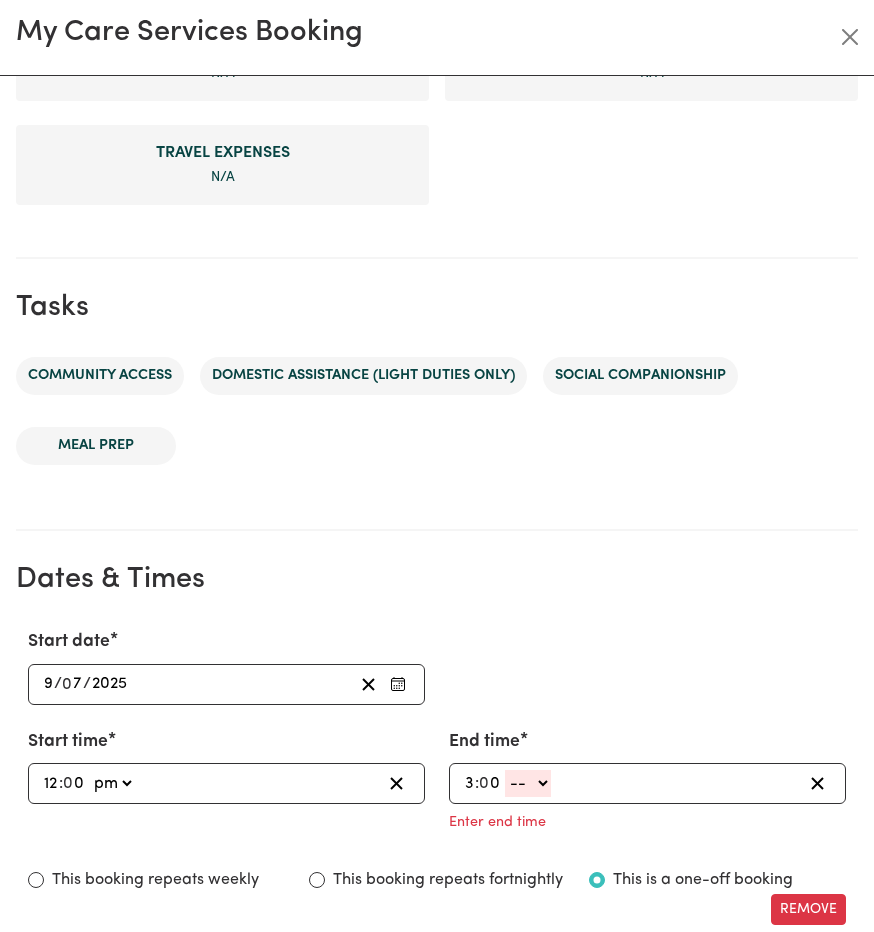 type on "0" 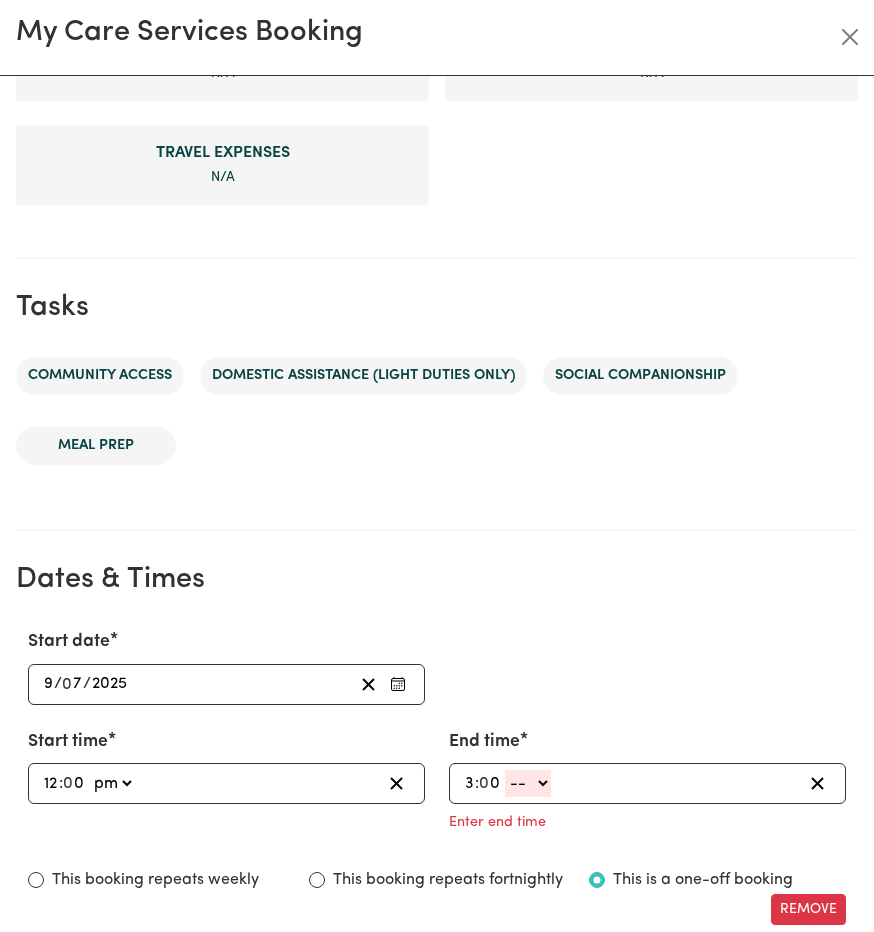 select on "pm" 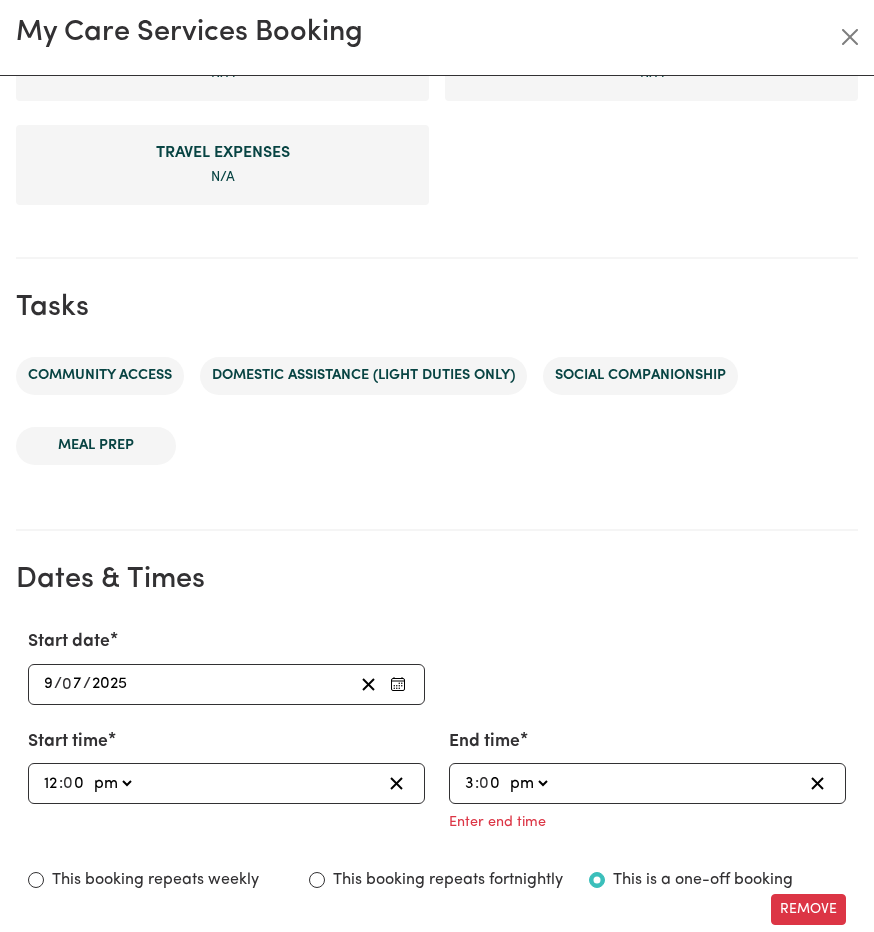 type on "15:00" 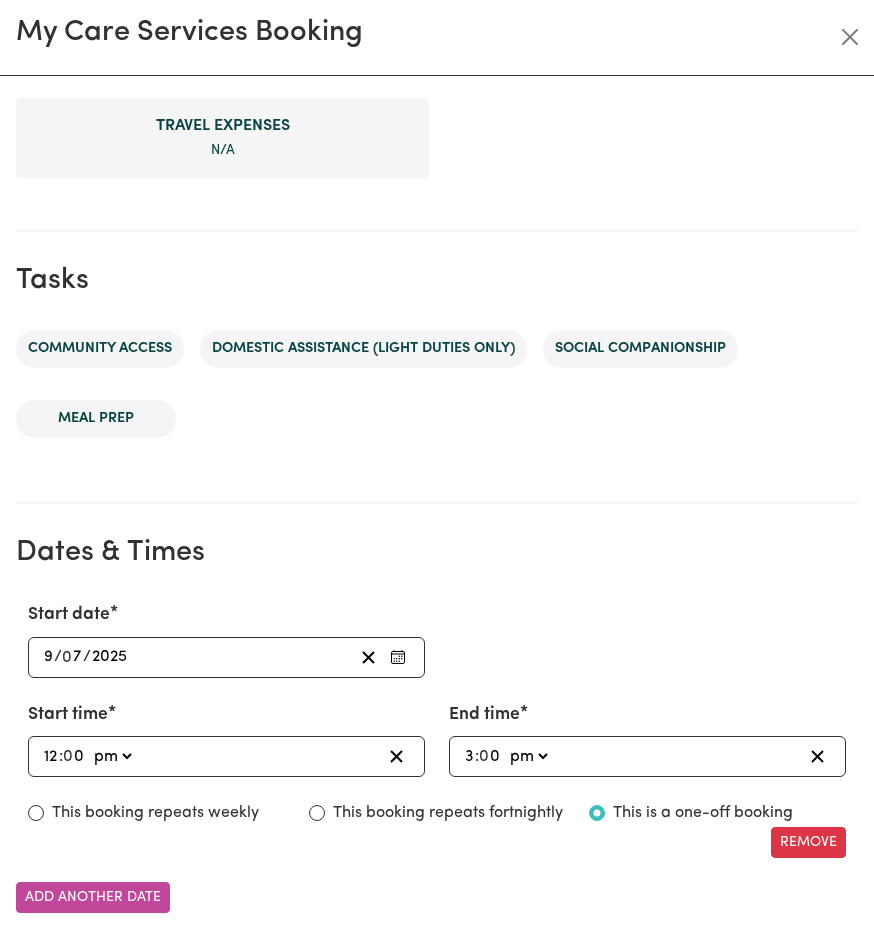 scroll, scrollTop: 845, scrollLeft: 0, axis: vertical 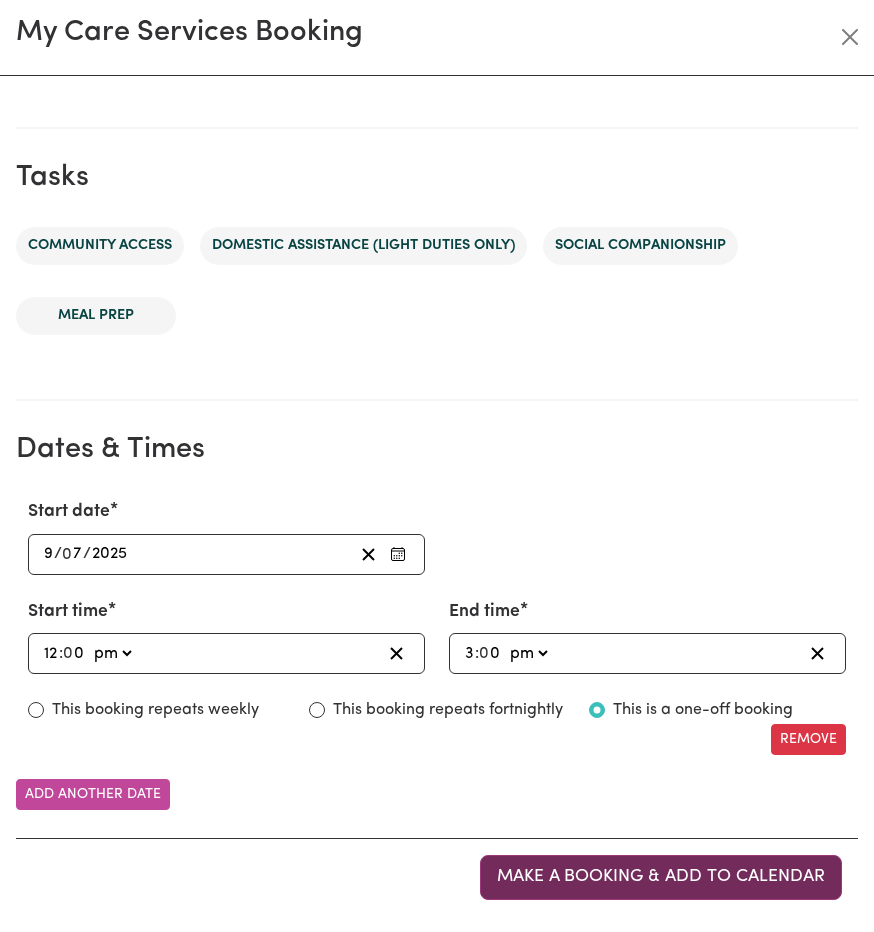click on "Make a booking & add to calendar" at bounding box center (661, 876) 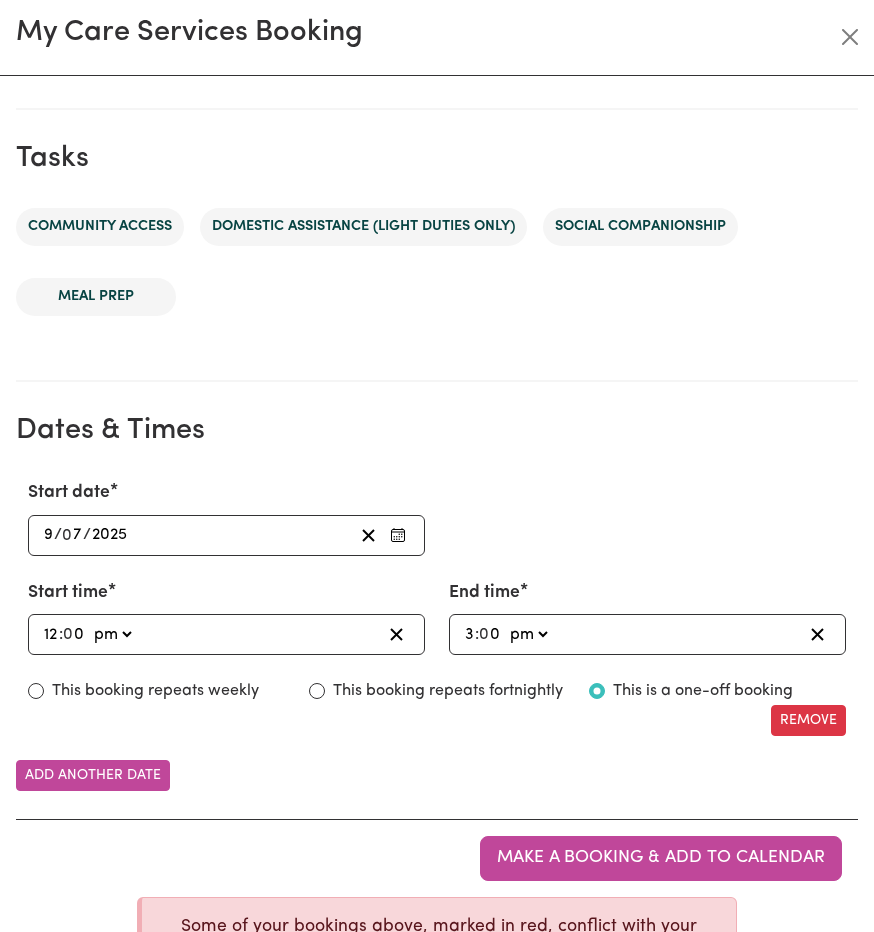 click on "Make a booking & add to calendar" at bounding box center [661, 857] 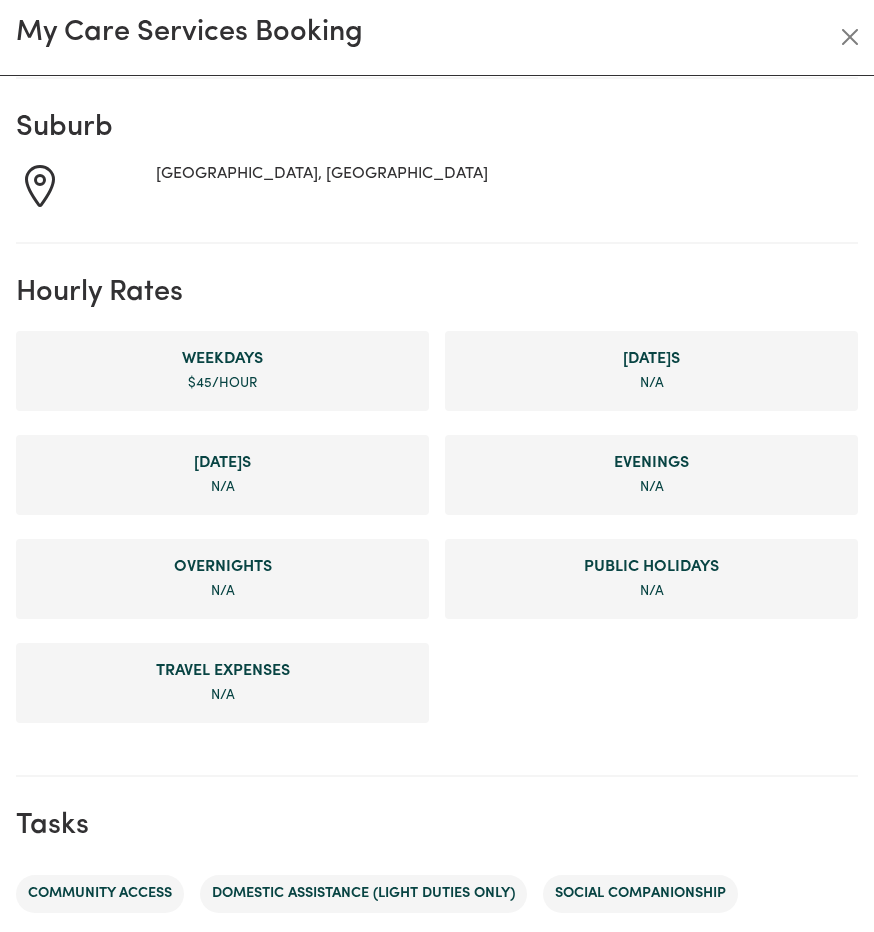 scroll, scrollTop: 0, scrollLeft: 0, axis: both 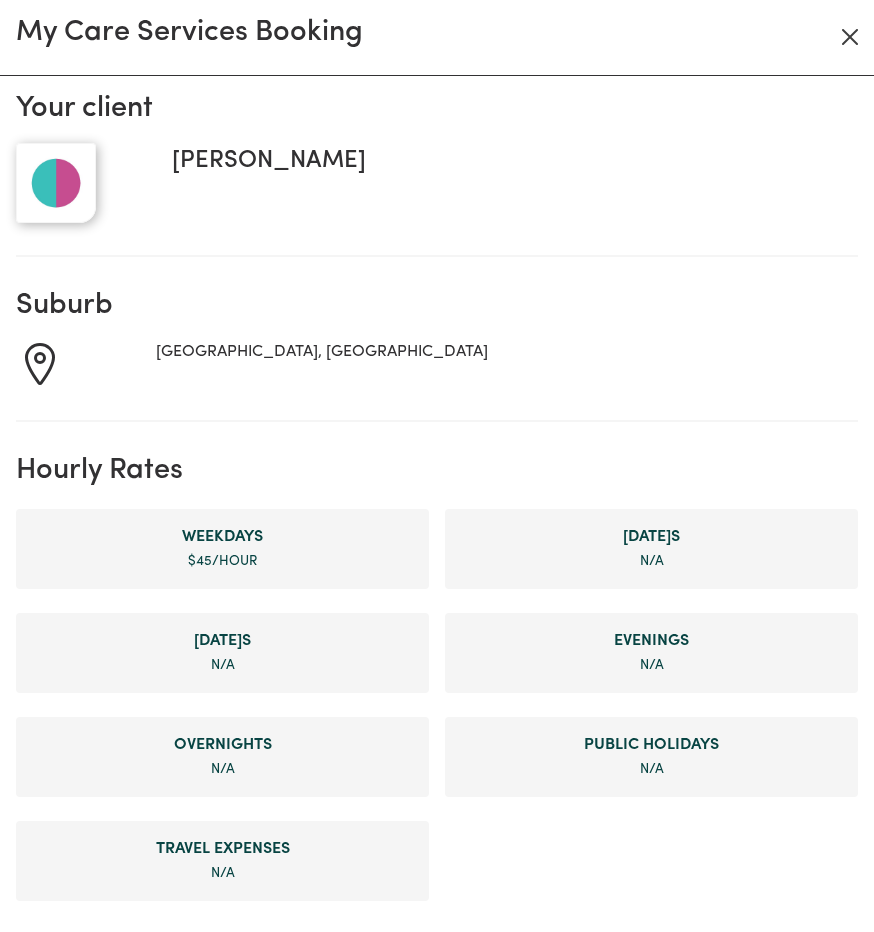 click at bounding box center (850, 37) 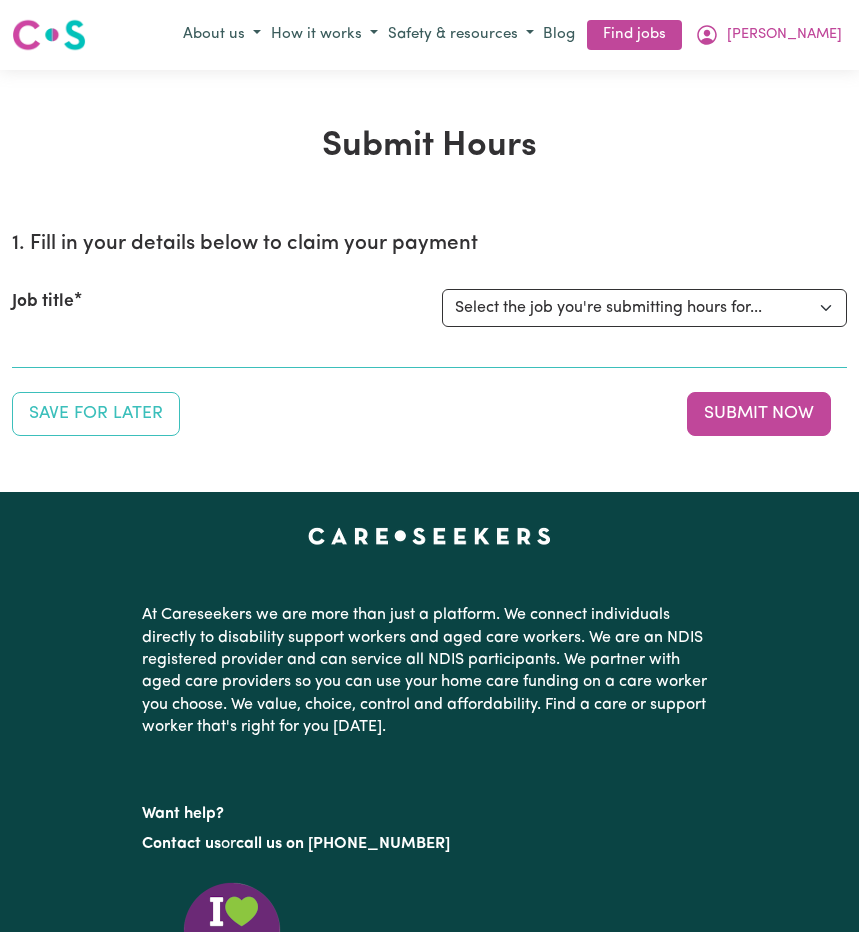 scroll, scrollTop: 0, scrollLeft: 0, axis: both 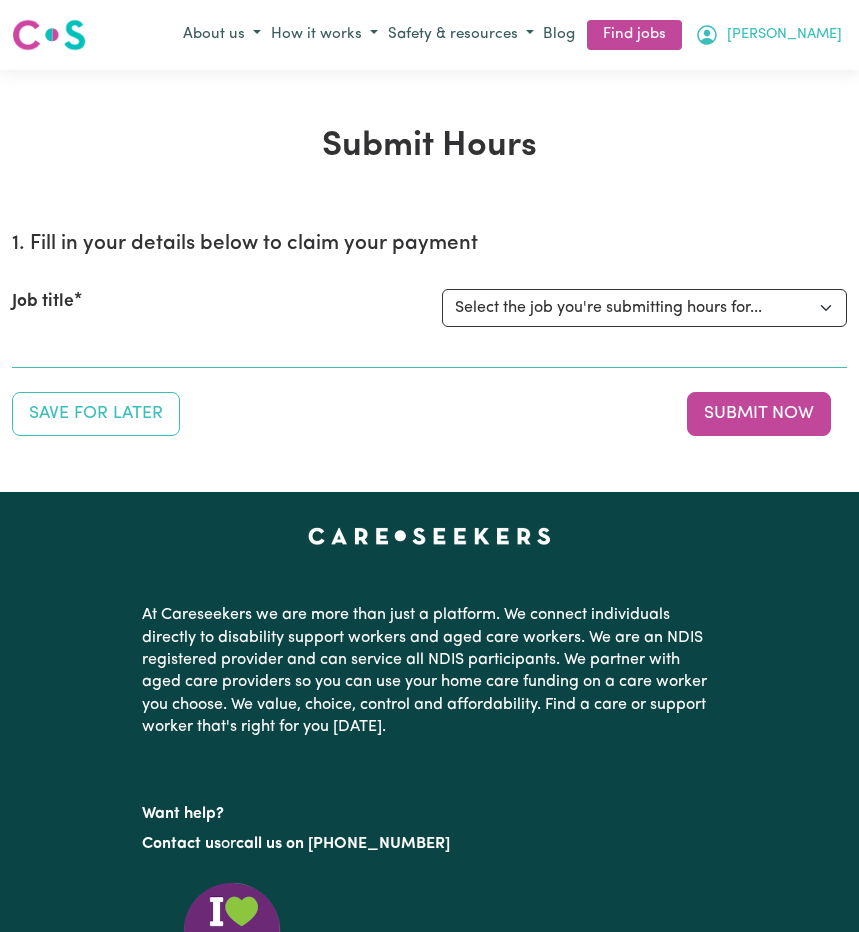 click on "[PERSON_NAME]" at bounding box center [784, 35] 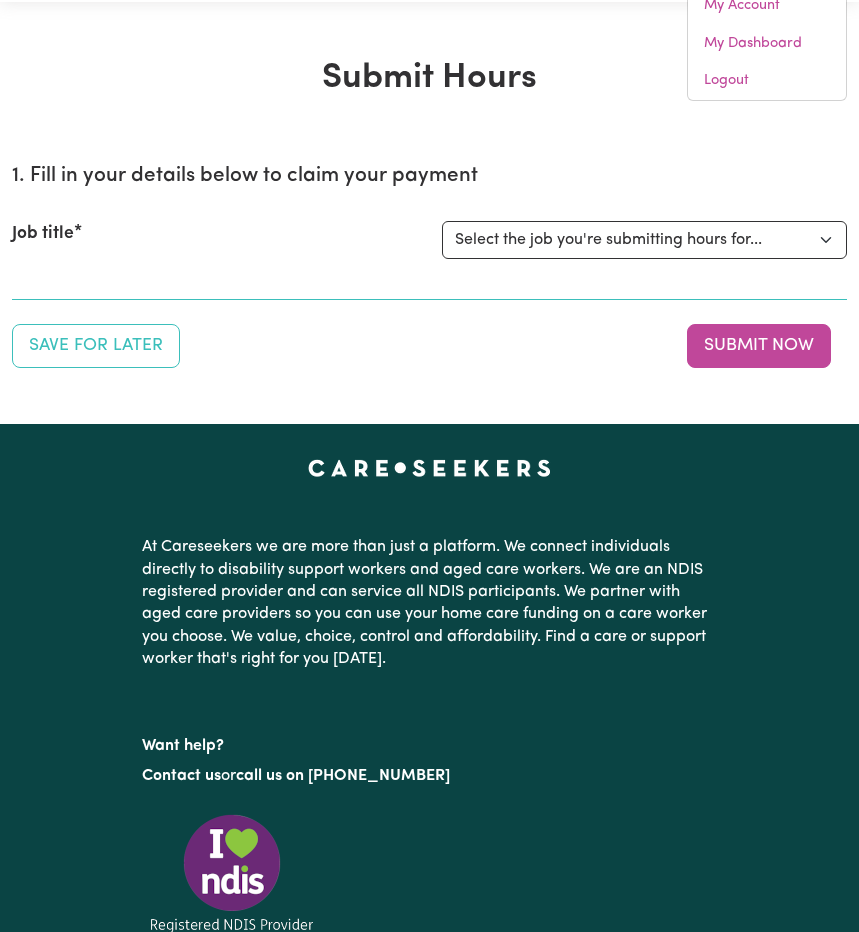 scroll, scrollTop: 0, scrollLeft: 0, axis: both 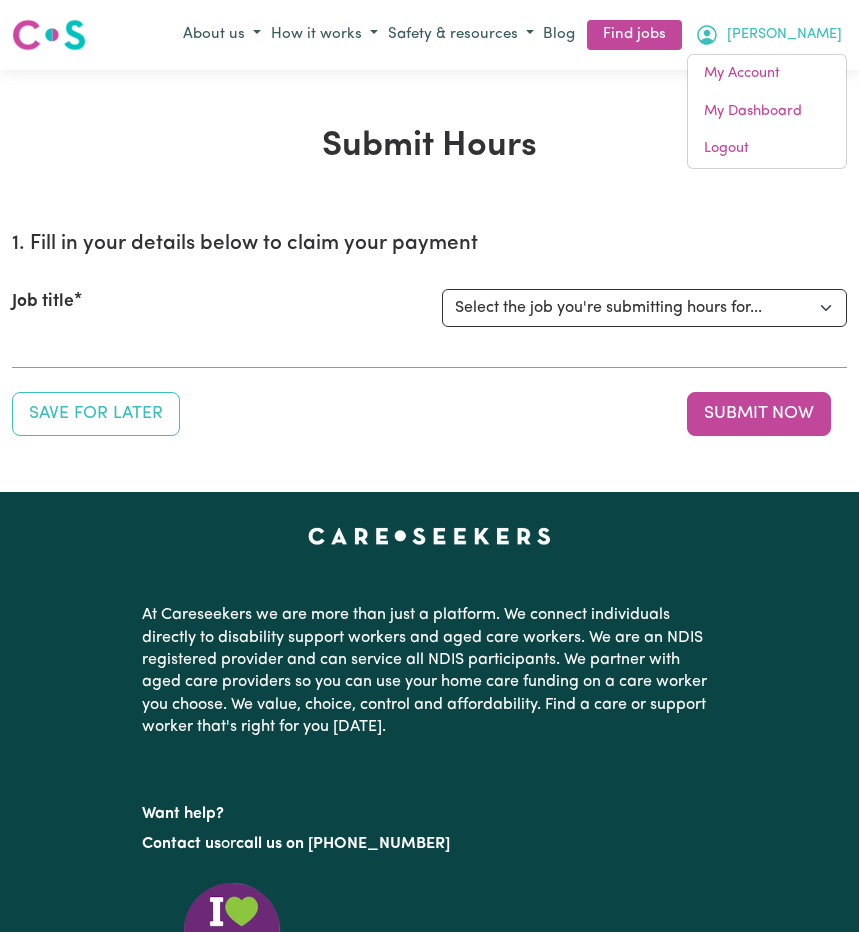 click 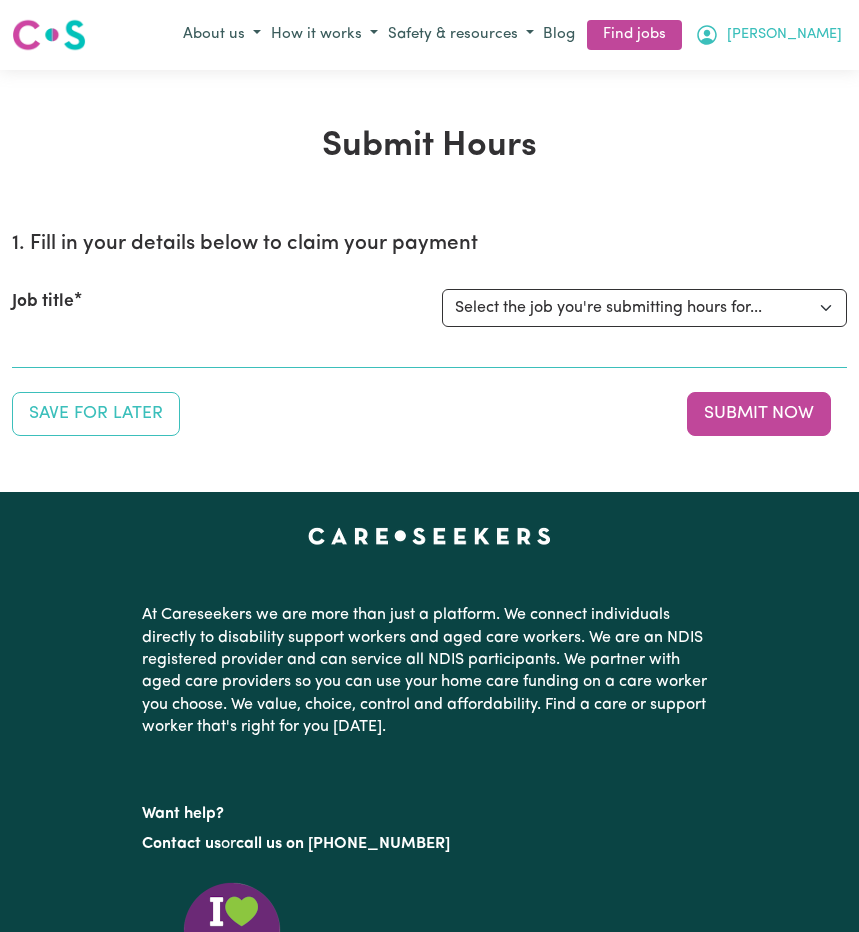 click 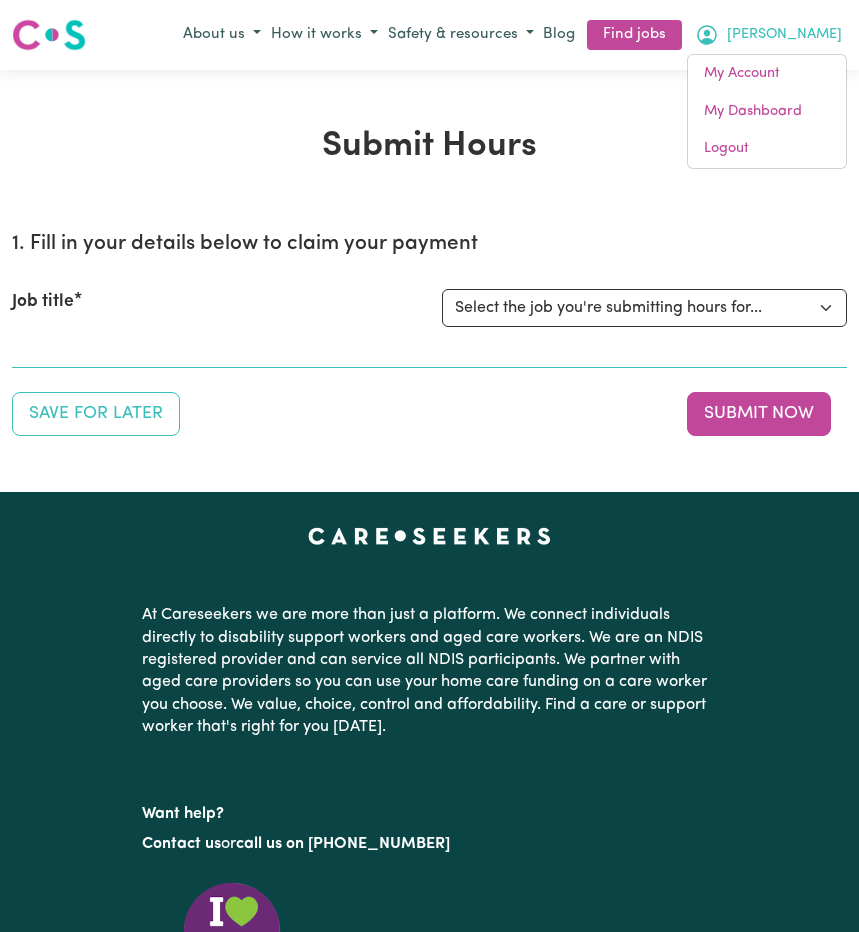 click on "Submit Hours 1. Fill in your details below to claim your payment Job title Select the job you're submitting hours for... [Harrison Chosen Family ] Female Support Worker Needed ONE OFF 30/04 In South Penrith, NSW [Craig  Loechel] Support Worker Needed Every Tuesday And Thursday In Quakers Hill, NSW. Save for Later Submit Now" at bounding box center (429, 281) 